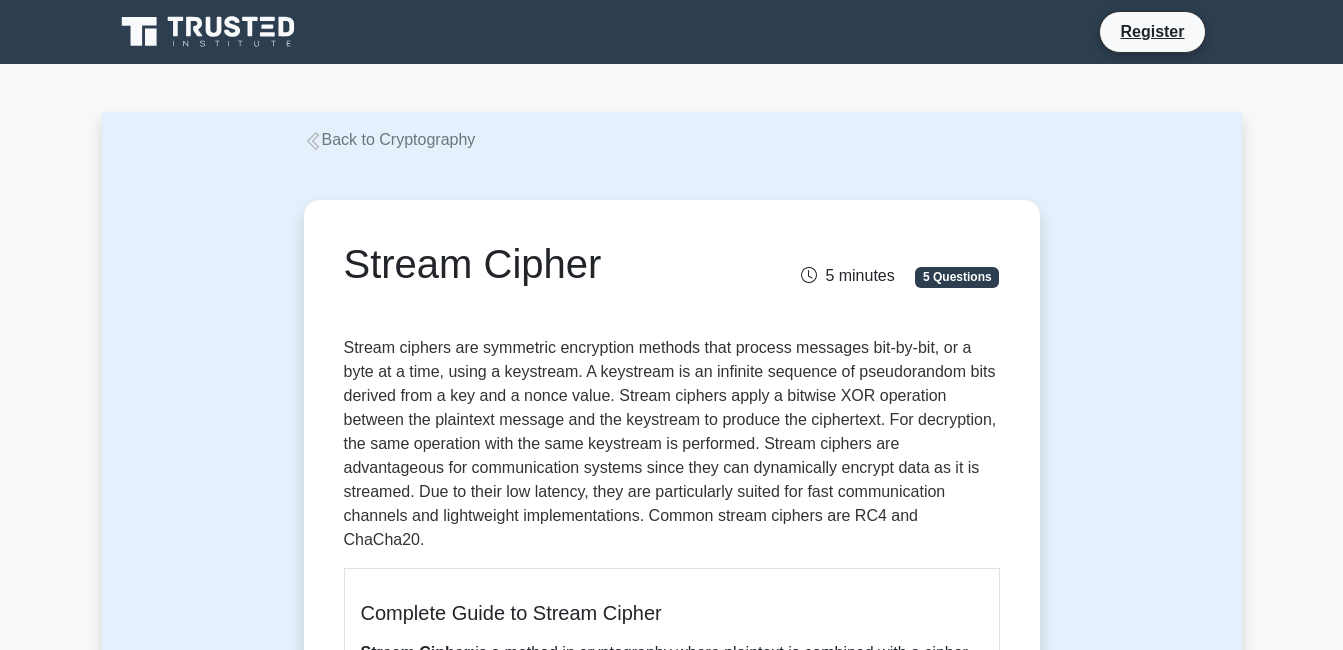 scroll, scrollTop: 0, scrollLeft: 0, axis: both 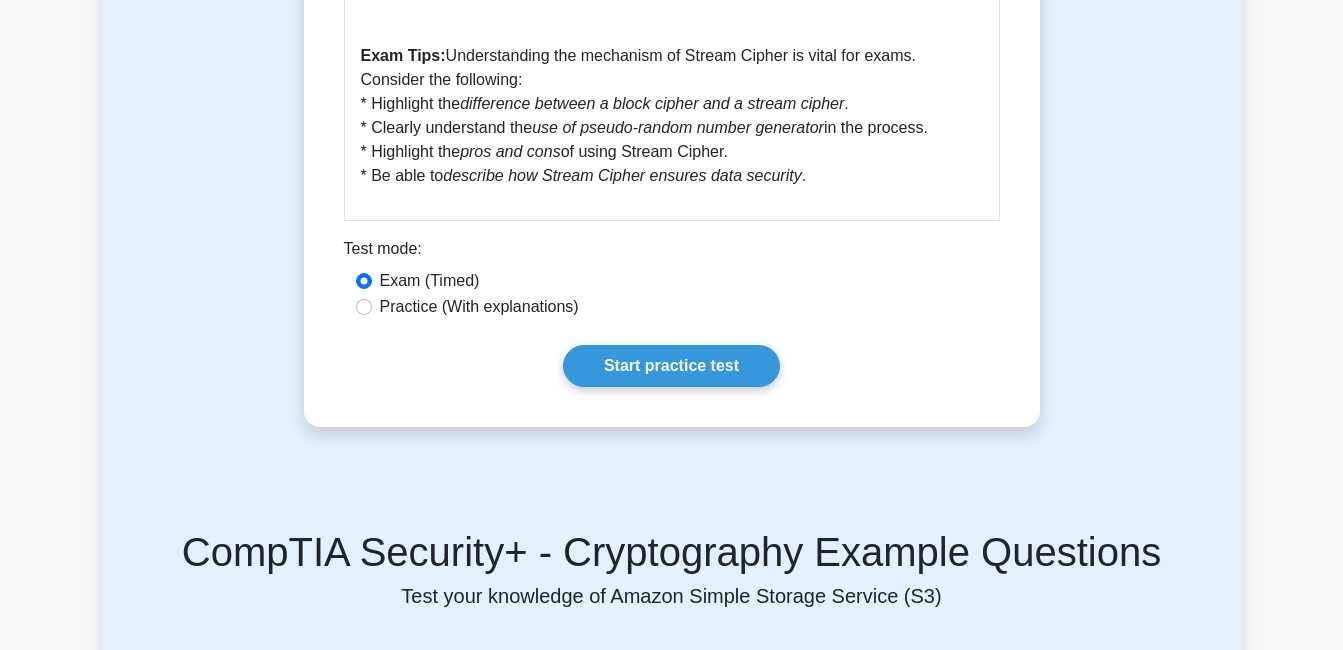 click on "Practice (With explanations)" at bounding box center [479, 307] 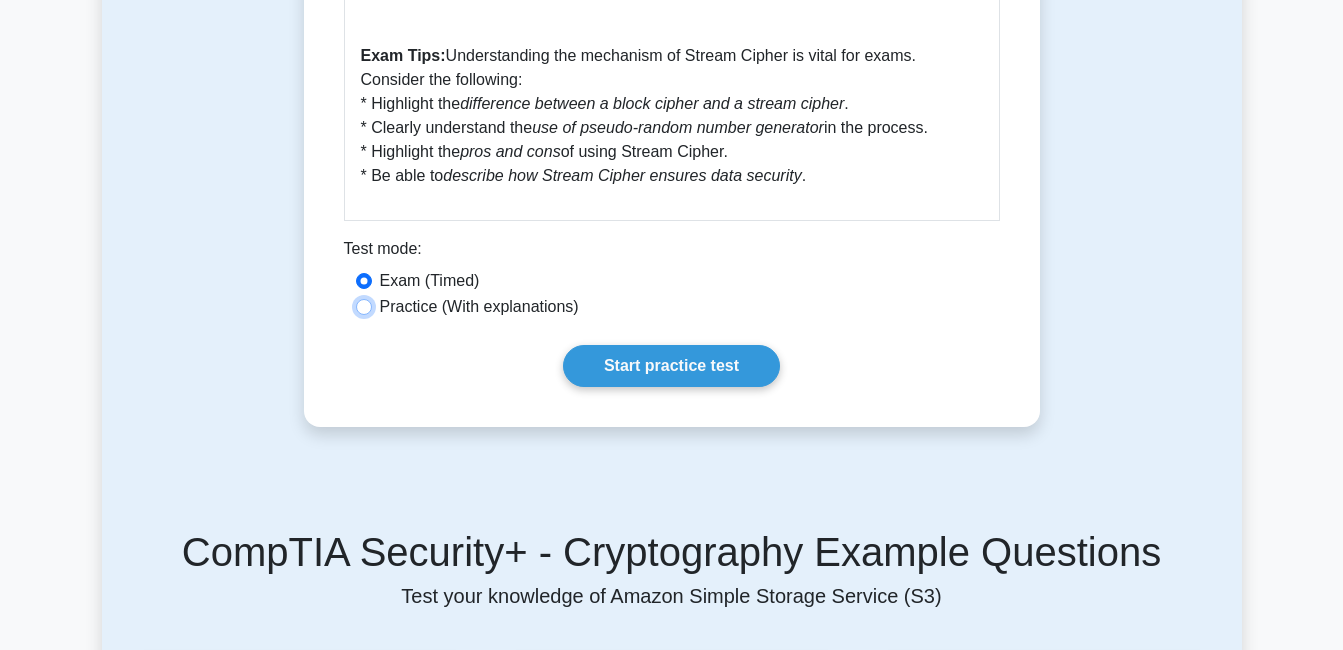 click on "Practice (With explanations)" at bounding box center (364, 307) 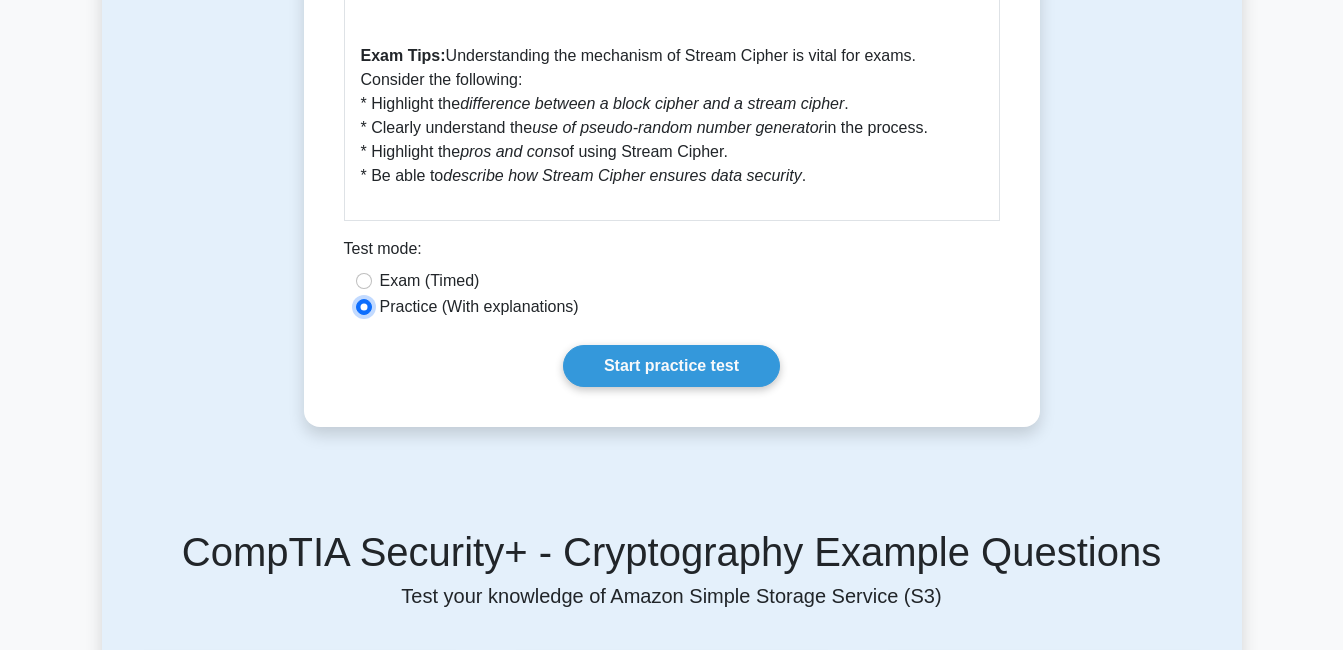 scroll, scrollTop: 800, scrollLeft: 0, axis: vertical 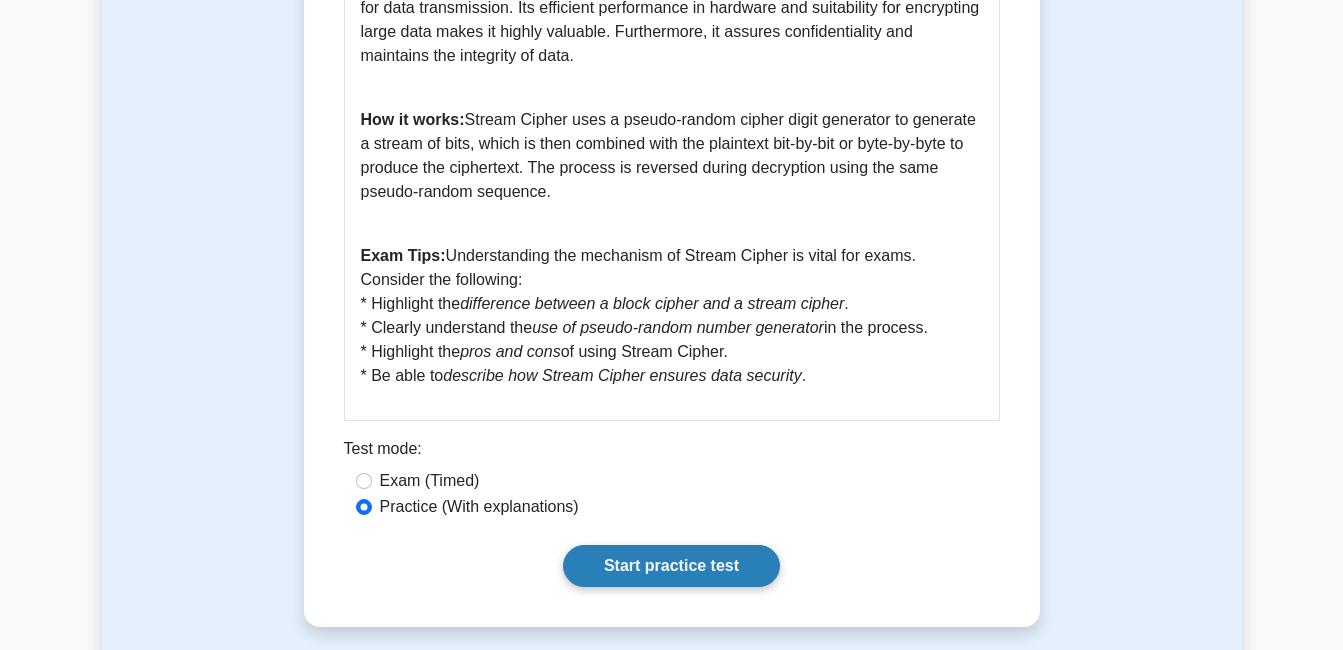 click on "Start practice test" at bounding box center (671, 566) 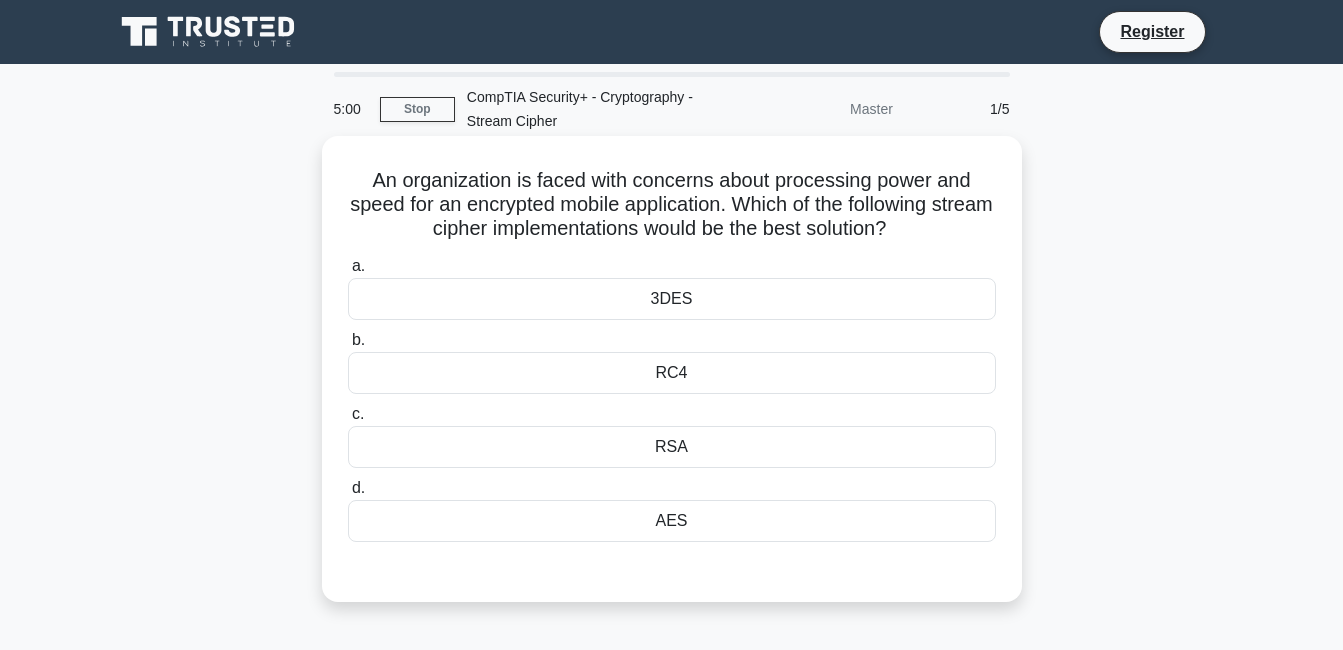 scroll, scrollTop: 0, scrollLeft: 0, axis: both 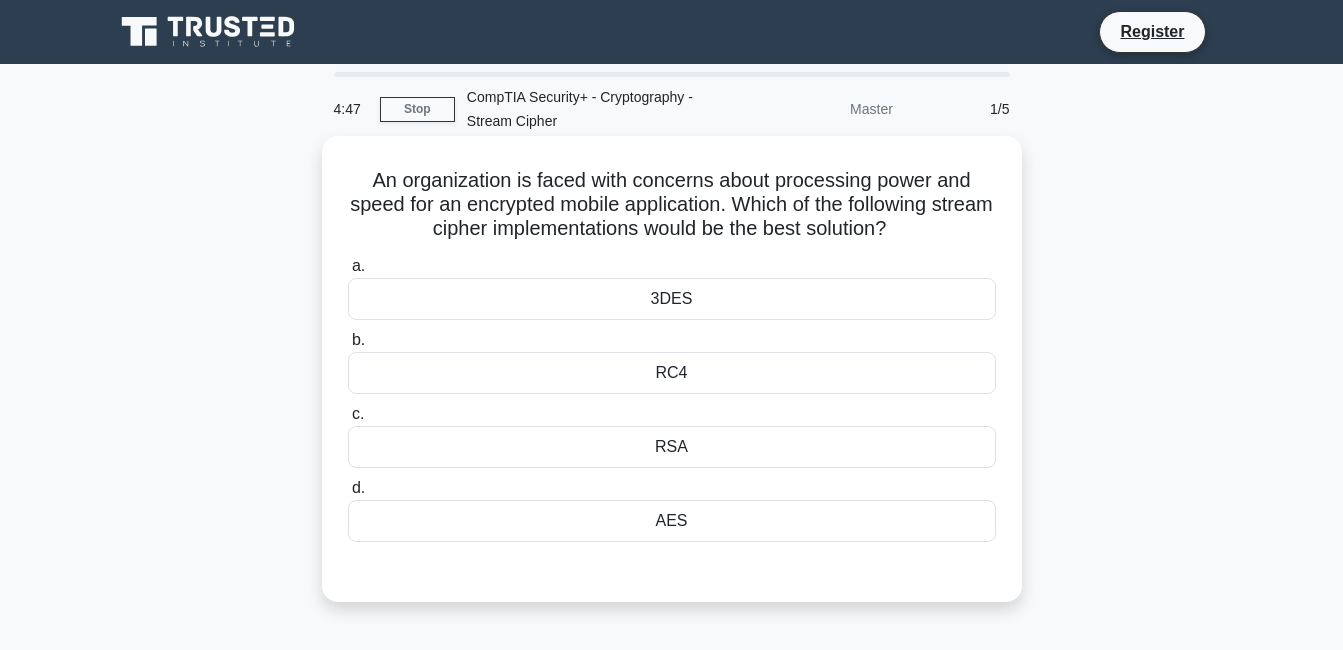 click on "RC4" at bounding box center (672, 373) 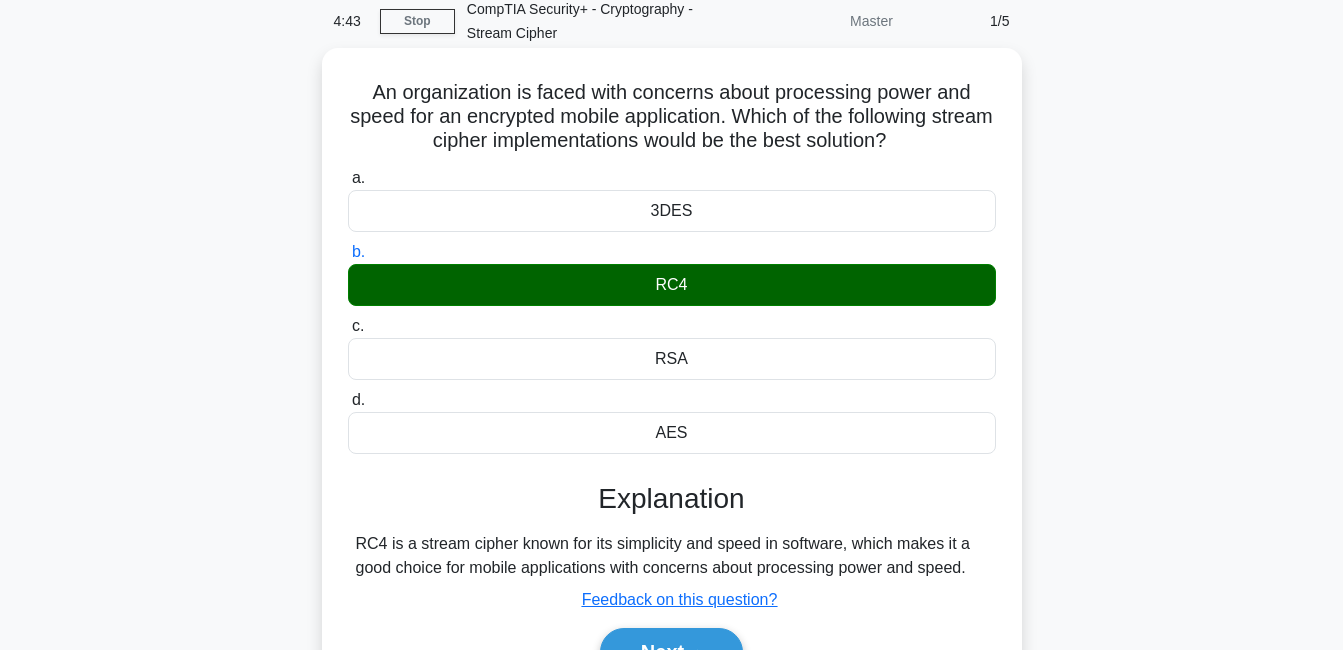 scroll, scrollTop: 0, scrollLeft: 0, axis: both 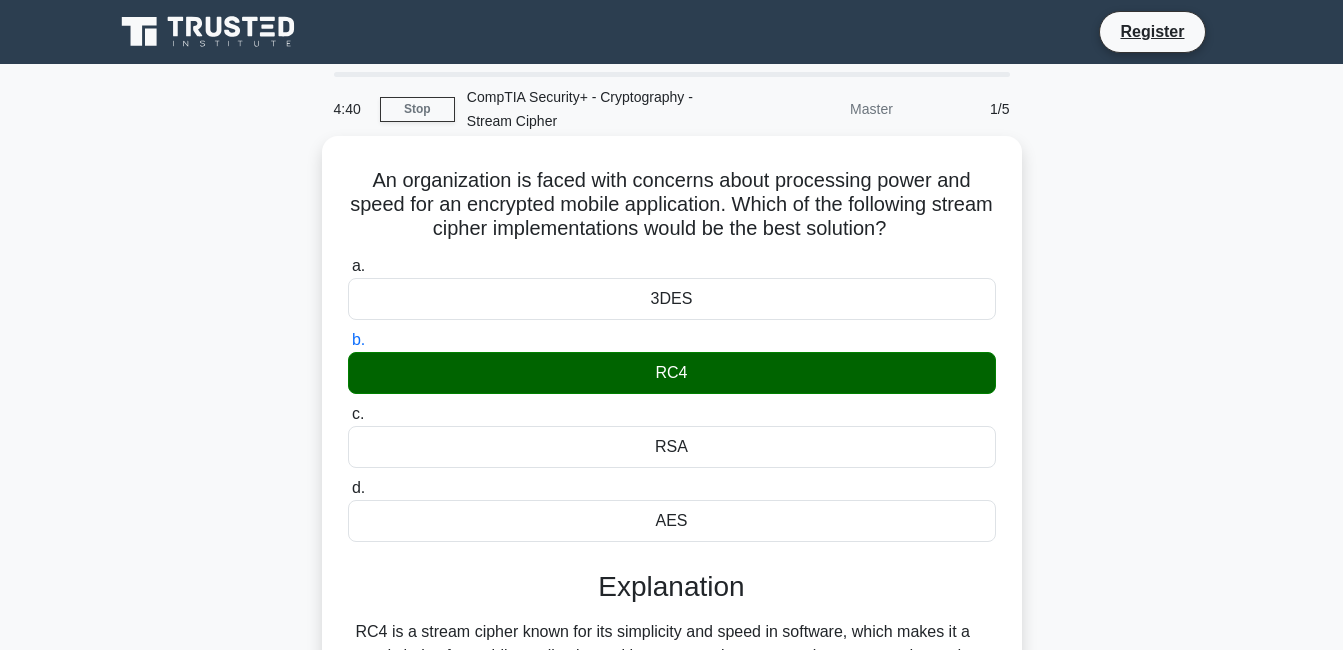 drag, startPoint x: 364, startPoint y: 184, endPoint x: 937, endPoint y: 236, distance: 575.3547 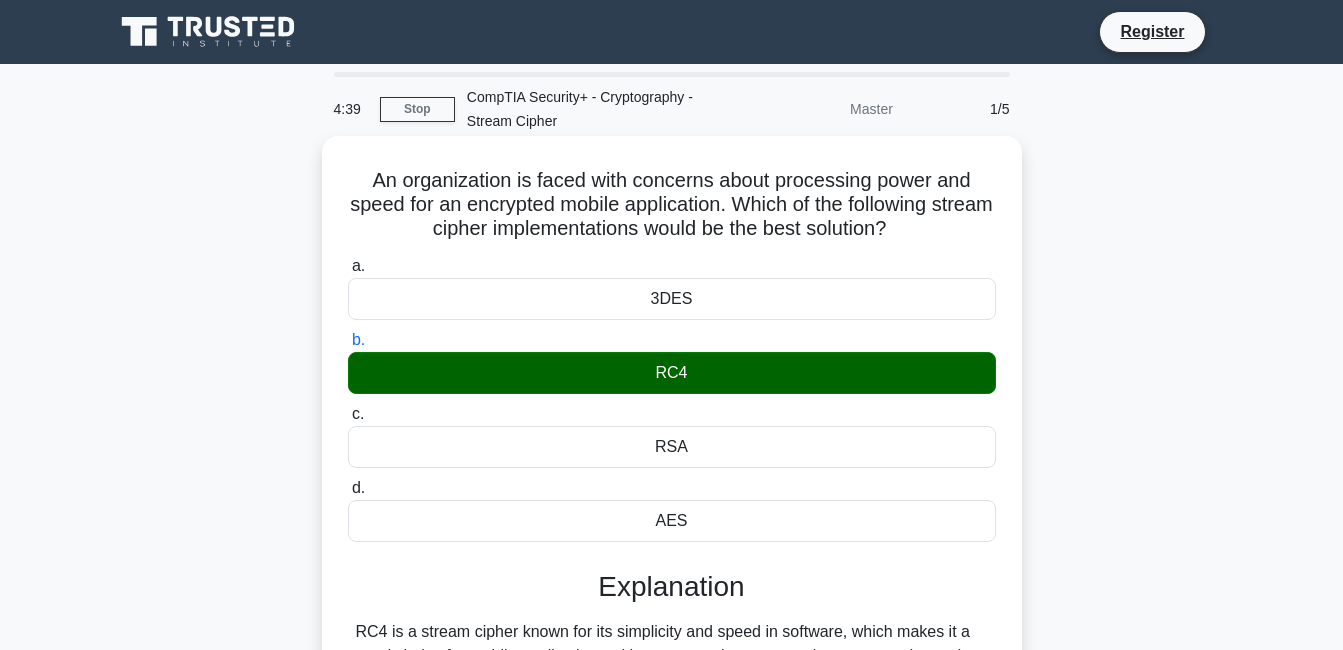 copy on "An organization is faced with concerns about processing power and speed for an encrypted mobile application. Which of the following stream cipher implementations would be the best solution?" 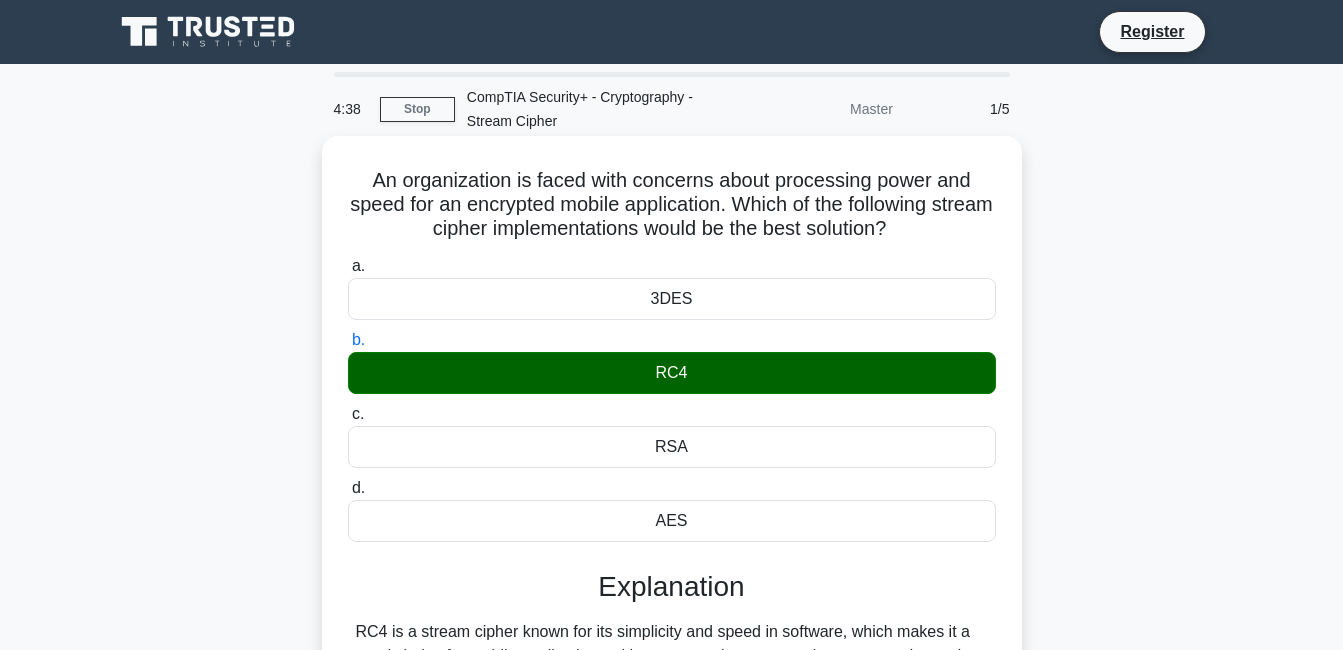 click on "An organization is faced with concerns about processing power and speed for an encrypted mobile application. Which of the following stream cipher implementations would be the best solution?" at bounding box center (672, 205) 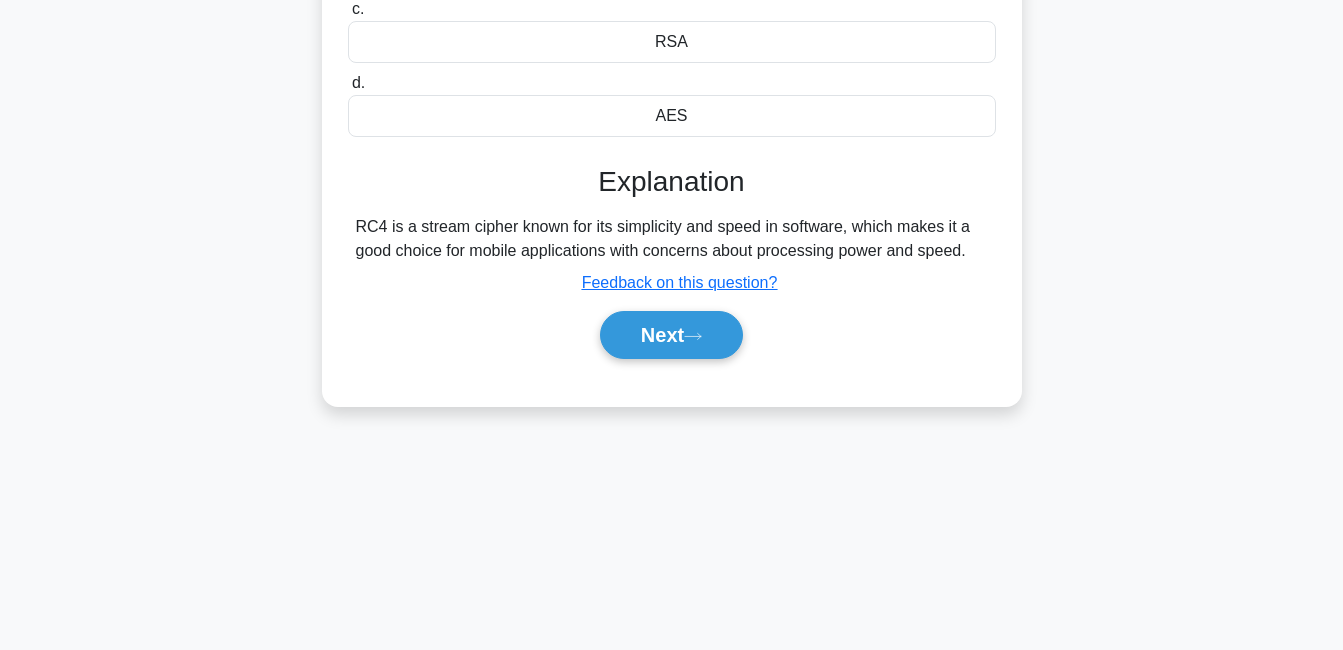 scroll, scrollTop: 430, scrollLeft: 0, axis: vertical 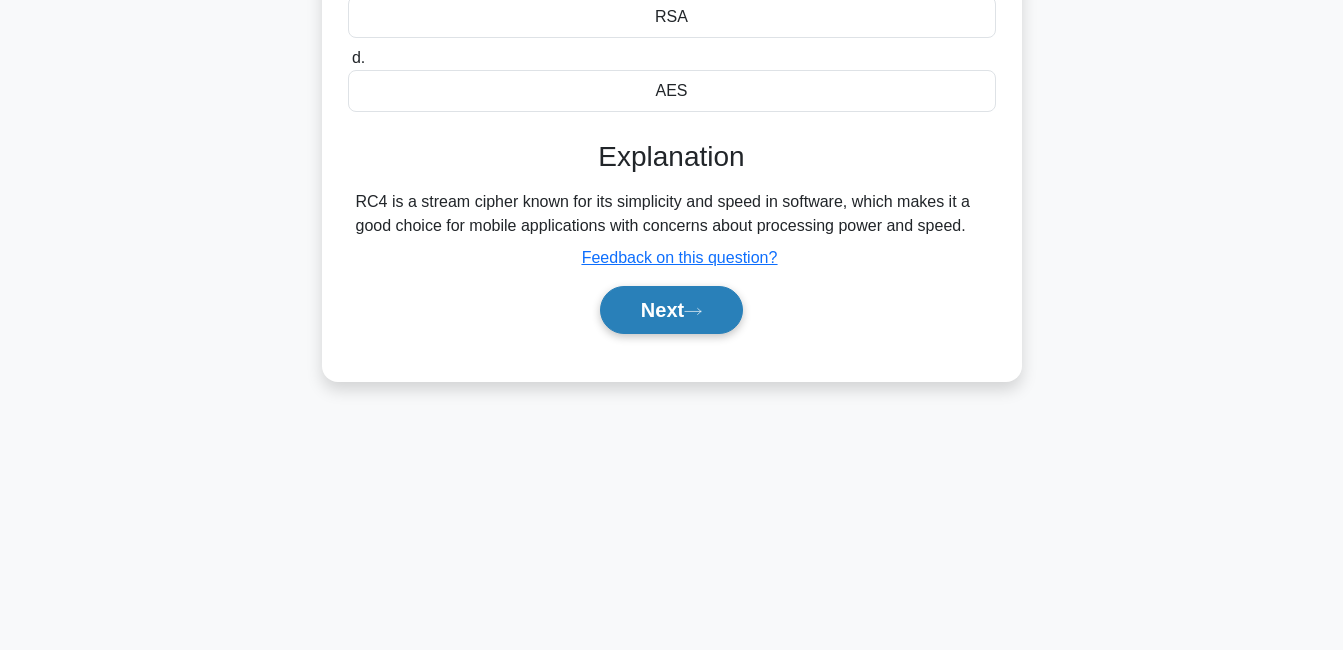 click on "Next" at bounding box center (671, 310) 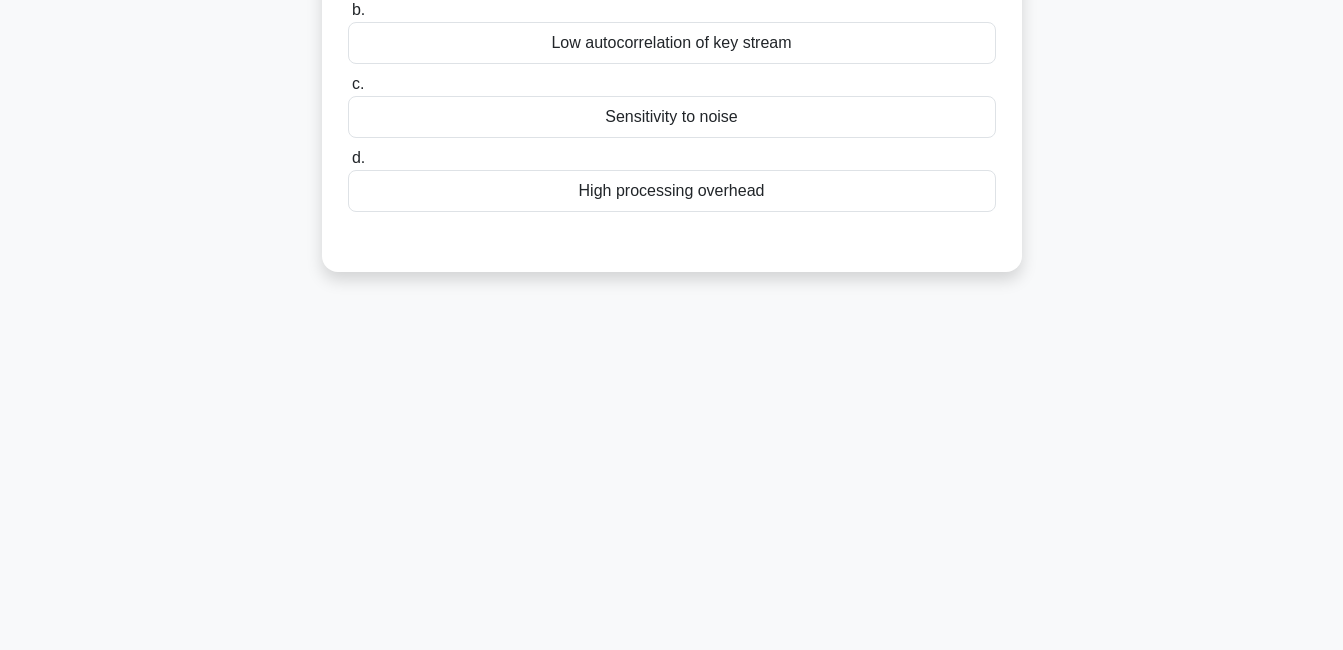 scroll, scrollTop: 30, scrollLeft: 0, axis: vertical 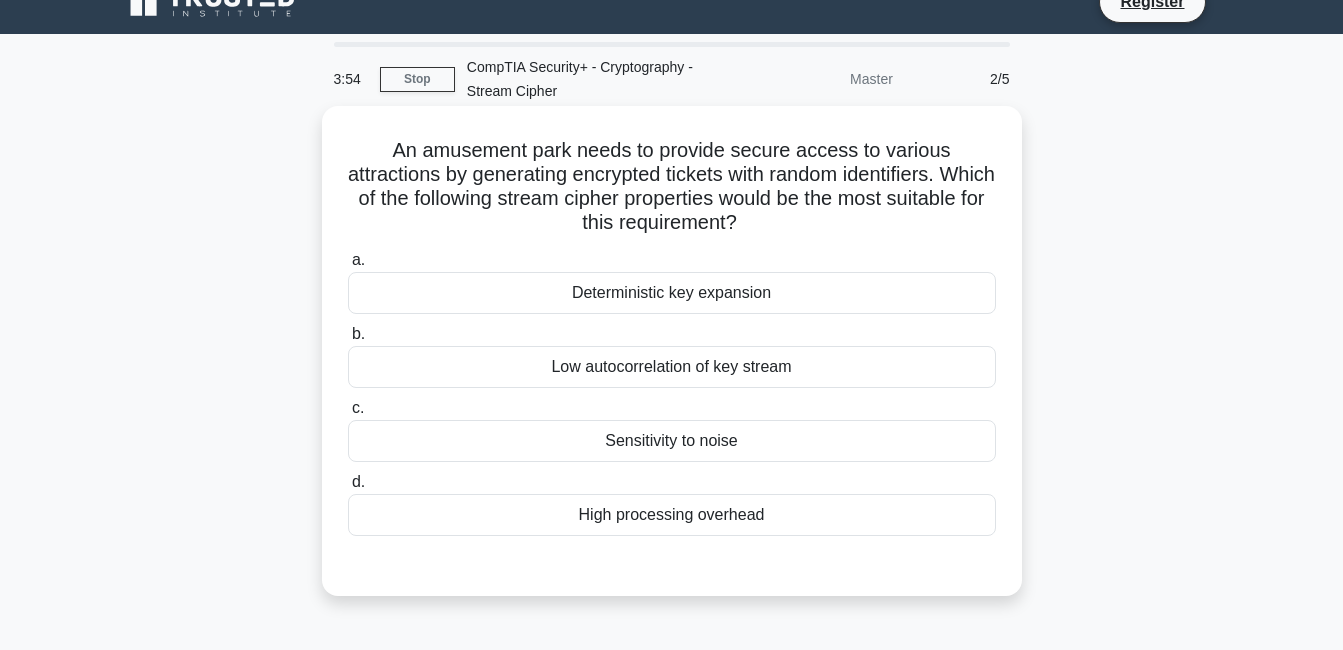 click on "An amusement park needs to provide secure access to various attractions by generating encrypted tickets with random identifiers. Which of the following stream cipher properties would be the most suitable for this requirement?
.spinner_0XTQ{transform-origin:center;animation:spinner_y6GP .75s linear infinite}@keyframes spinner_y6GP{100%{transform:rotate(360deg)}}" at bounding box center (672, 187) 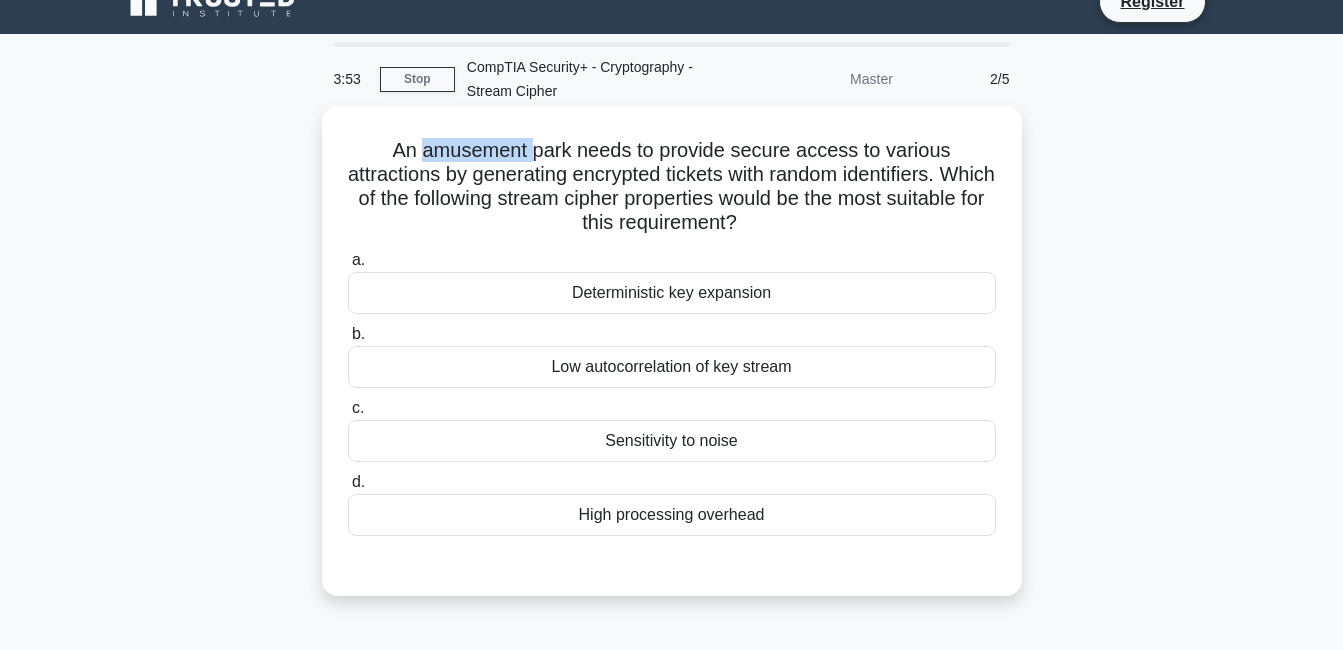 click on "An amusement park needs to provide secure access to various attractions by generating encrypted tickets with random identifiers. Which of the following stream cipher properties would be the most suitable for this requirement?
.spinner_0XTQ{transform-origin:center;animation:spinner_y6GP .75s linear infinite}@keyframes spinner_y6GP{100%{transform:rotate(360deg)}}" at bounding box center [672, 187] 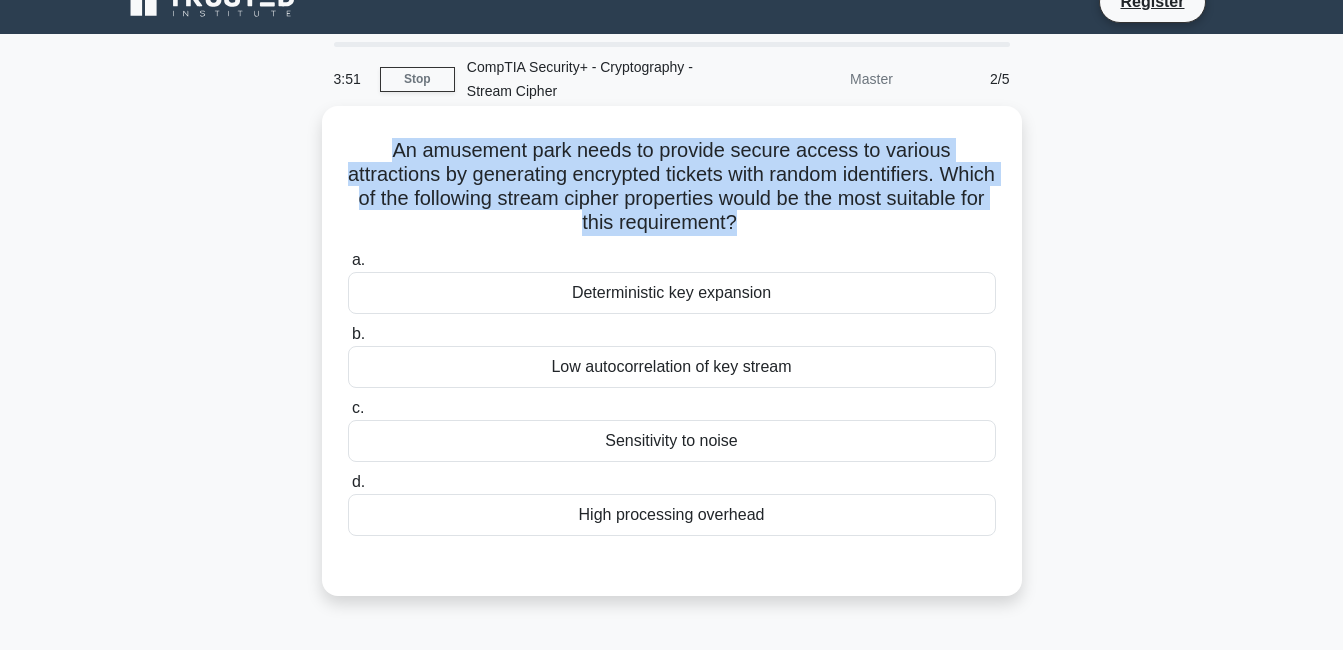 drag, startPoint x: 392, startPoint y: 155, endPoint x: 791, endPoint y: 227, distance: 405.4442 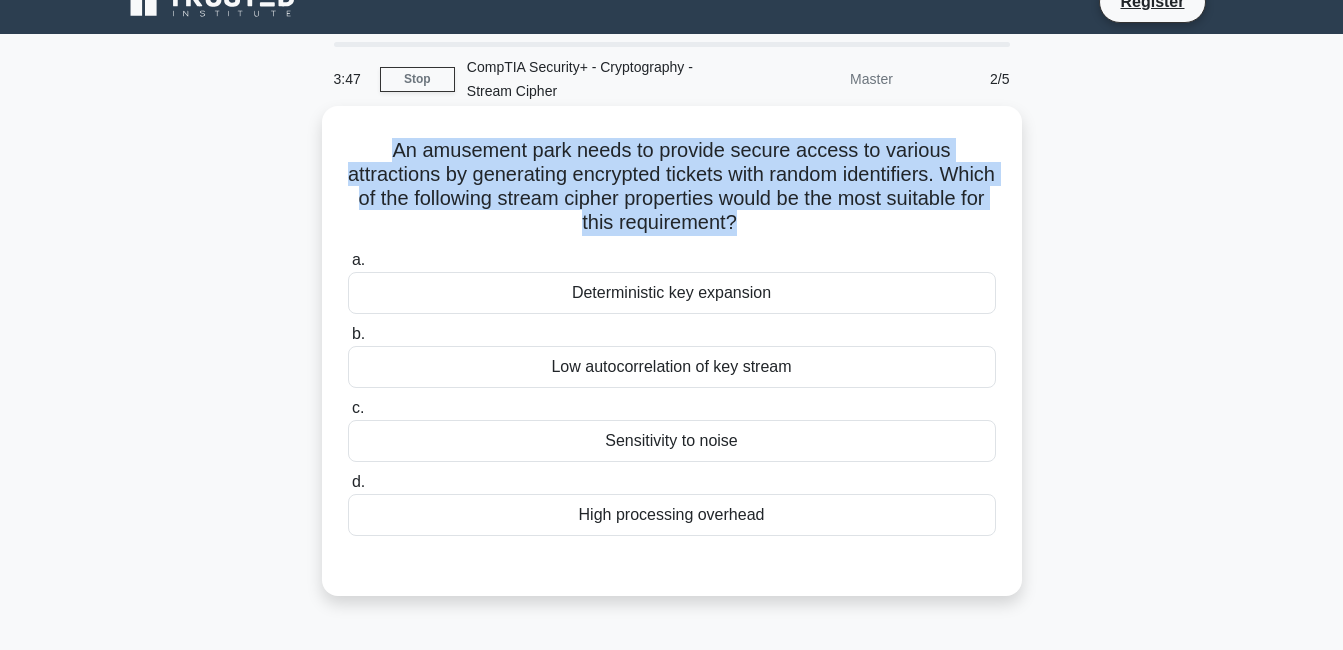 select on "en" 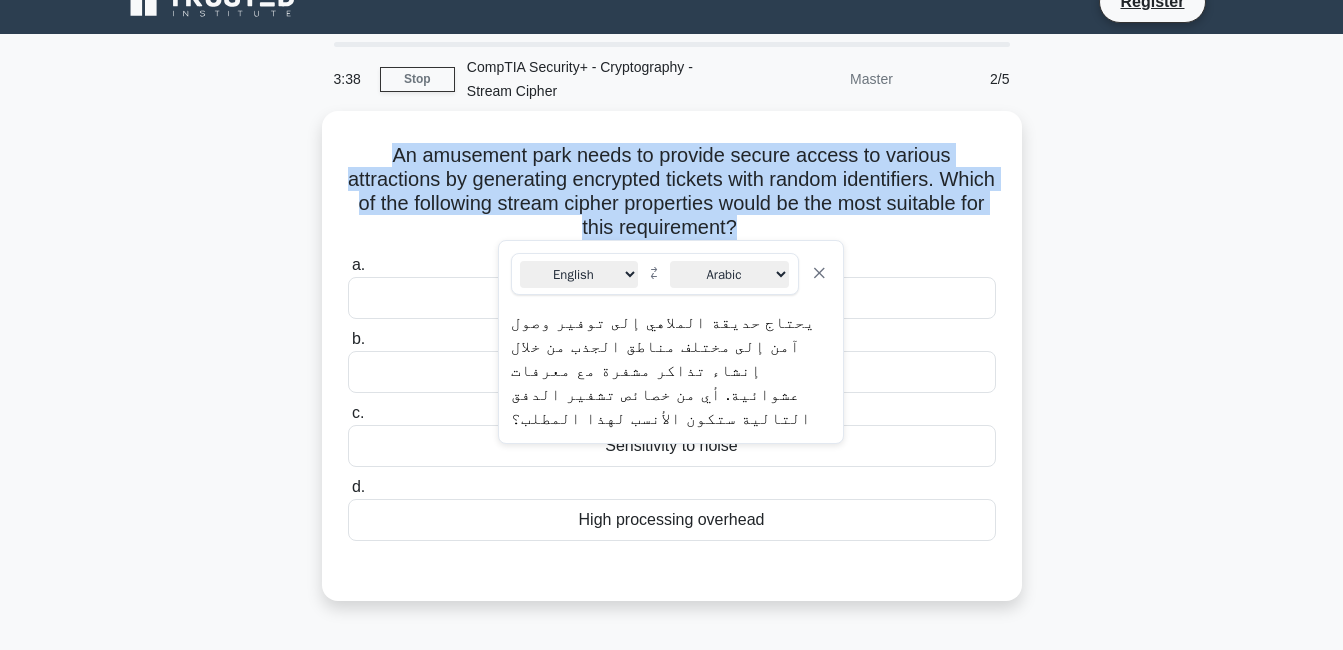 scroll, scrollTop: 130, scrollLeft: 0, axis: vertical 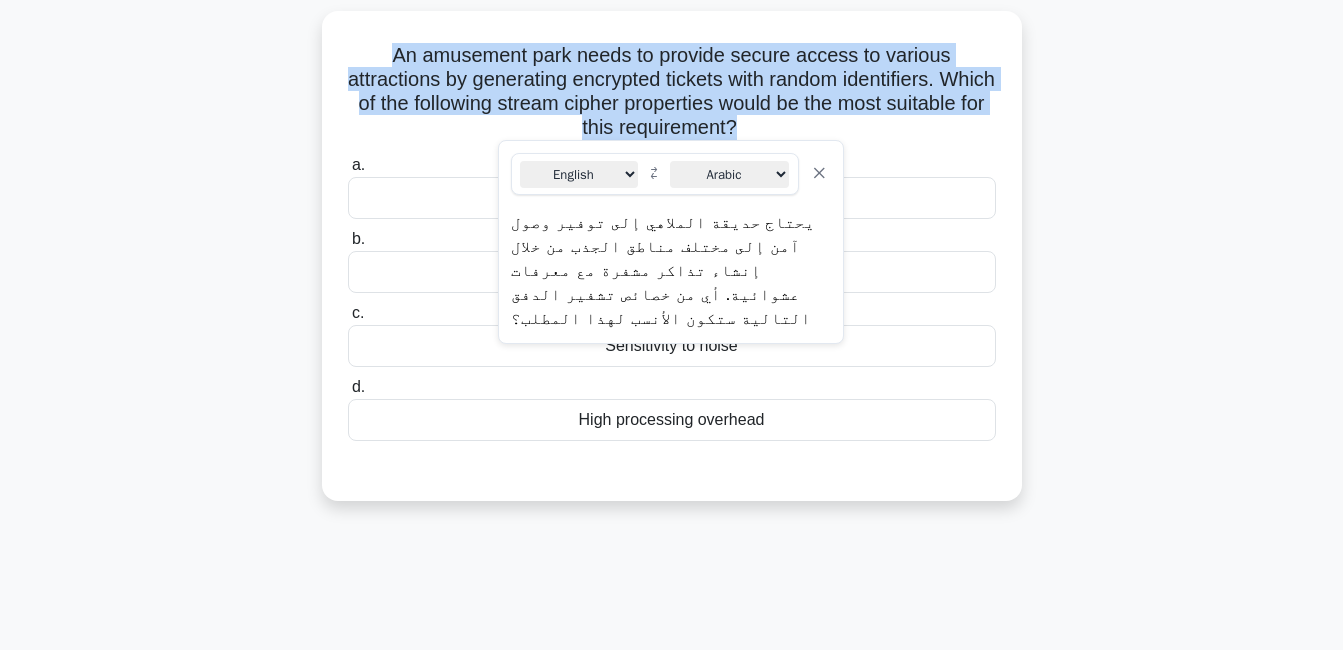 click on "×" at bounding box center (815, 172) 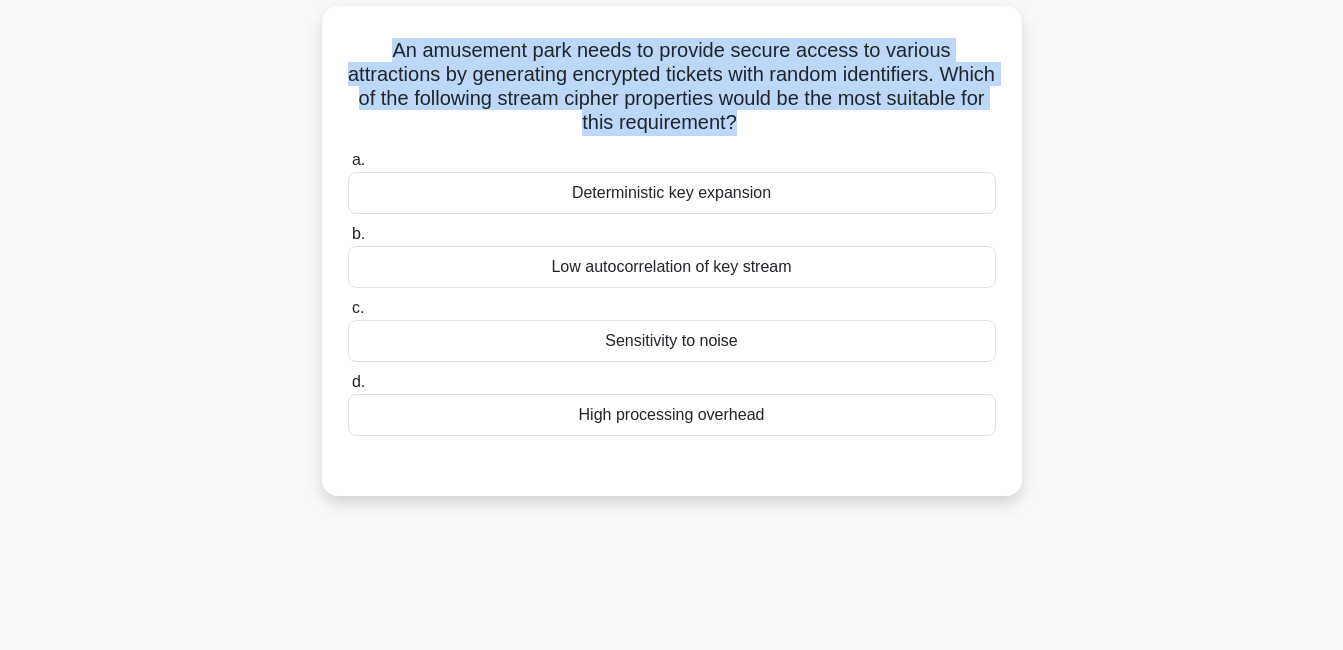 click on "An amusement park needs to provide secure access to various attractions by generating encrypted tickets with random identifiers. Which of the following stream cipher properties would be the most suitable for this requirement?
.spinner_0XTQ{transform-origin:center;animation:spinner_y6GP .75s linear infinite}@keyframes spinner_y6GP{100%{transform:rotate(360deg)}}" at bounding box center [672, 87] 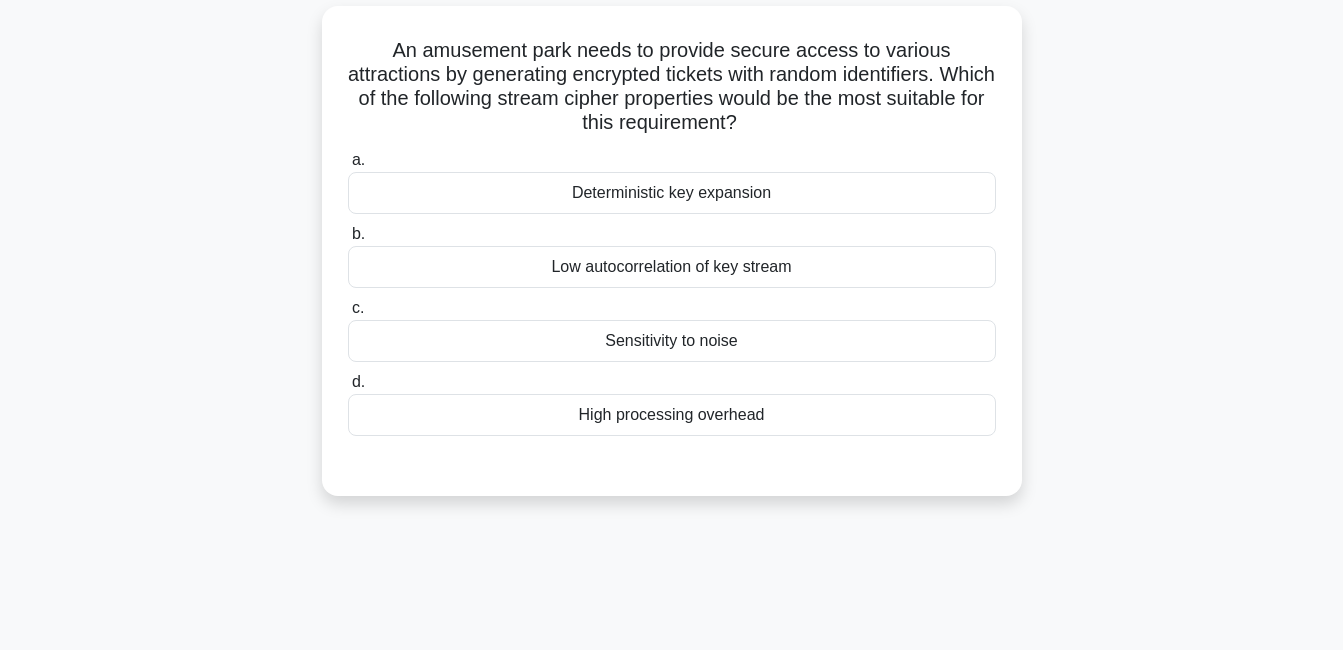 click on "Sensitivity to noise" at bounding box center (672, 341) 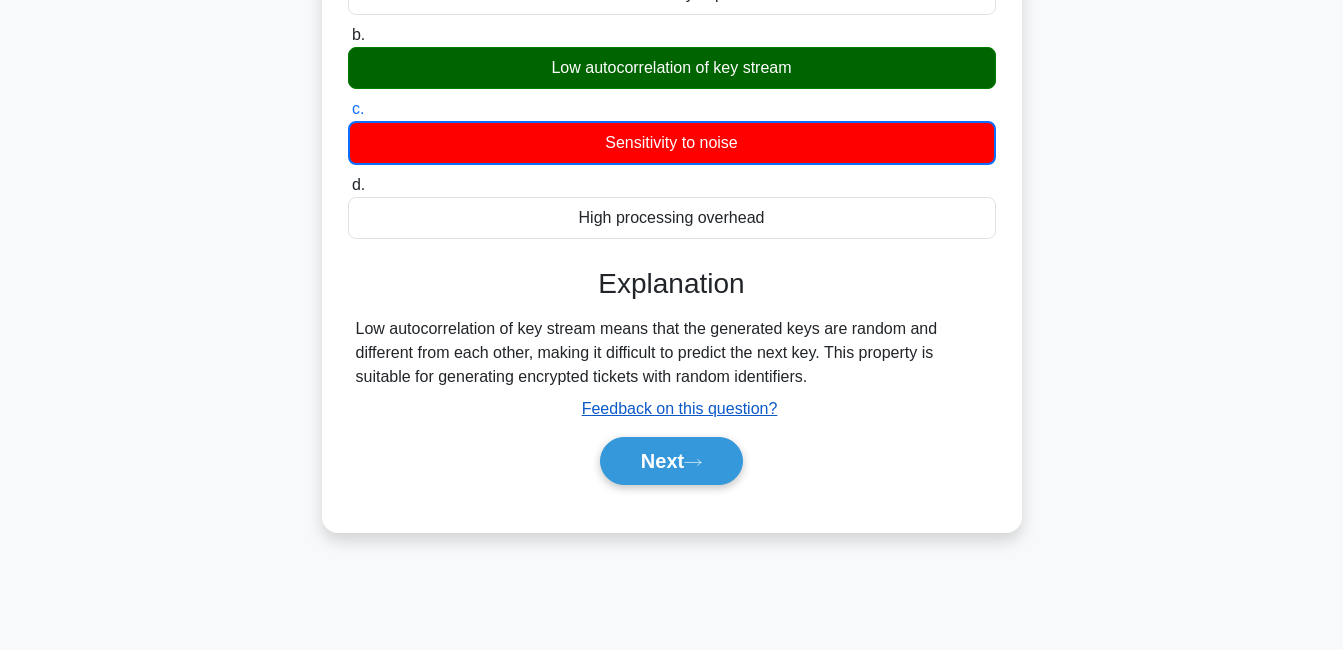 scroll, scrollTop: 330, scrollLeft: 0, axis: vertical 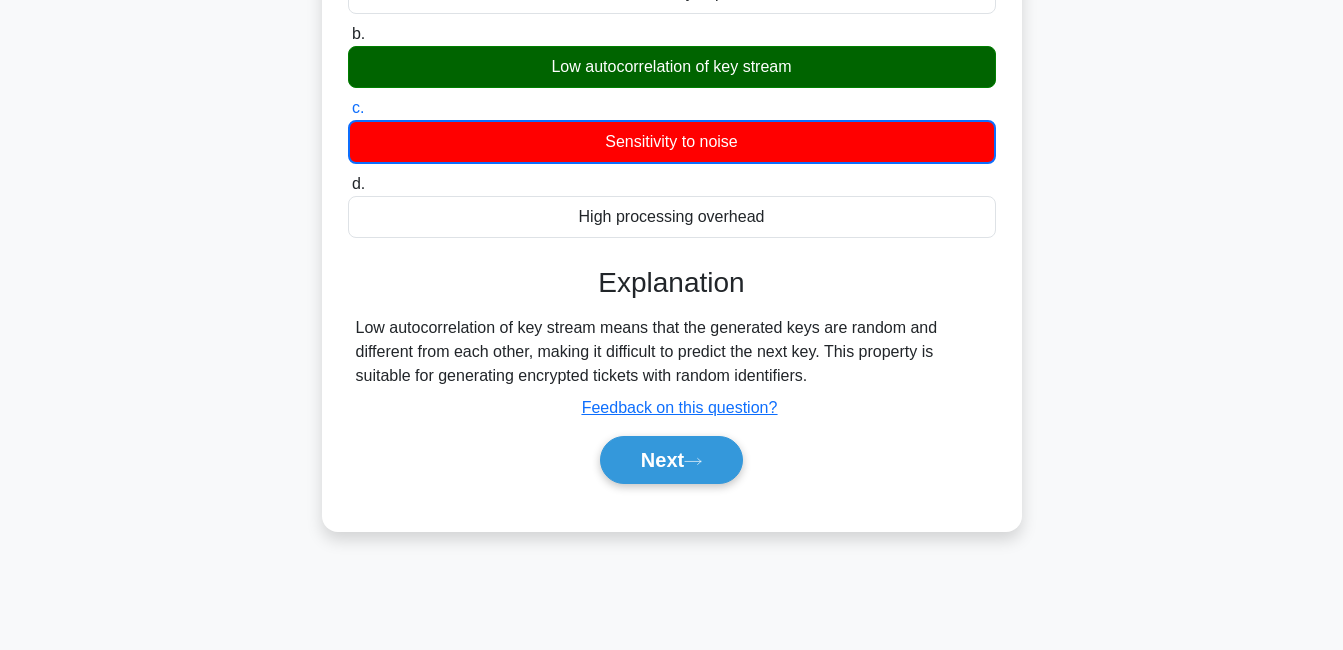 click on "b.
Low autocorrelation of key stream" at bounding box center (672, 55) 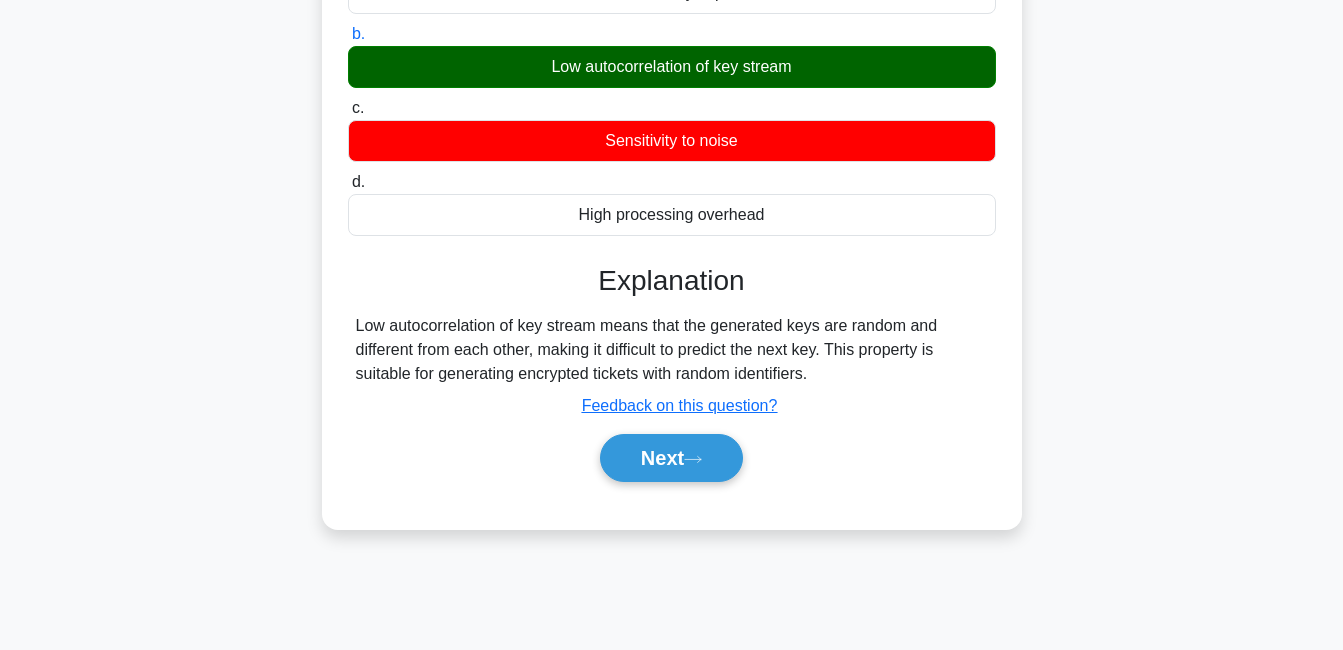 click on "Low autocorrelation of key stream" at bounding box center (672, 67) 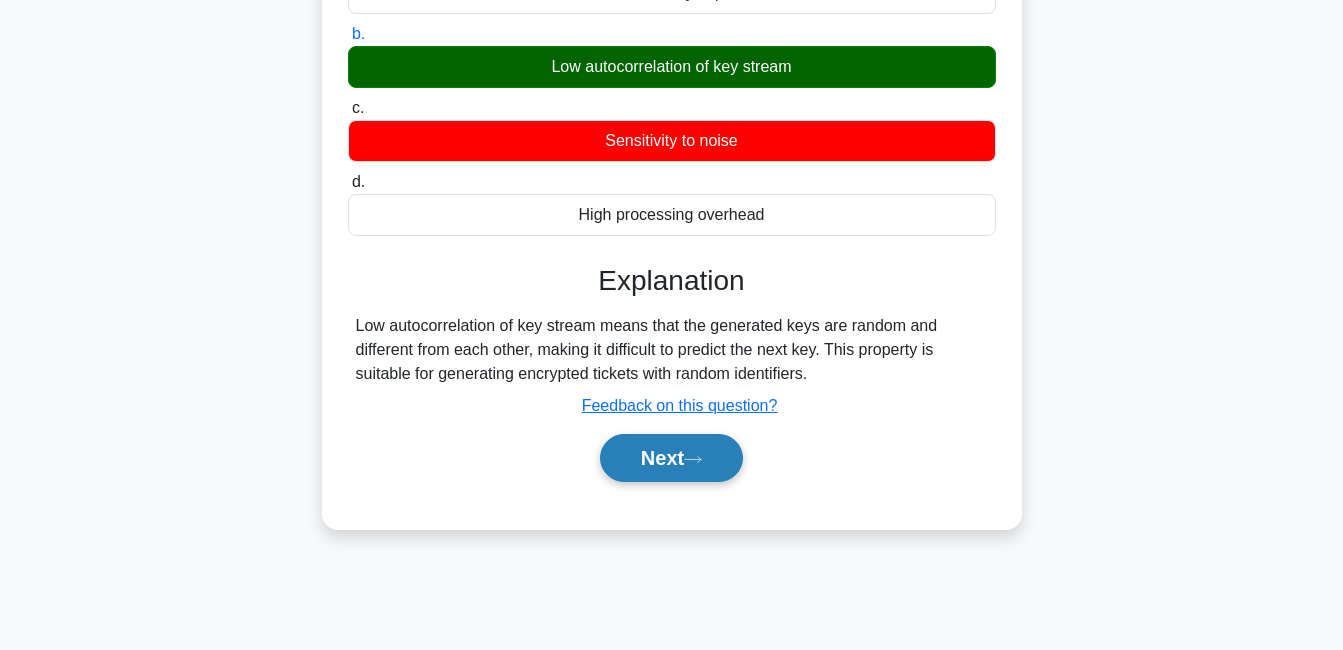 click 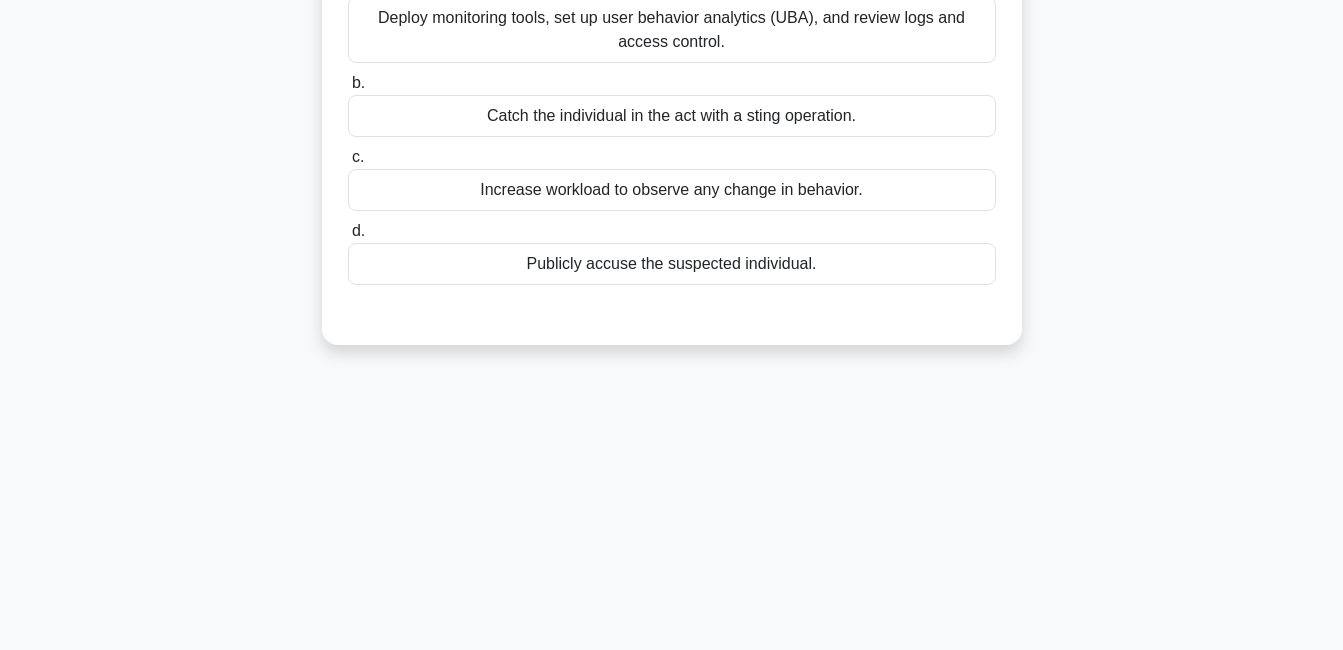 scroll, scrollTop: 130, scrollLeft: 0, axis: vertical 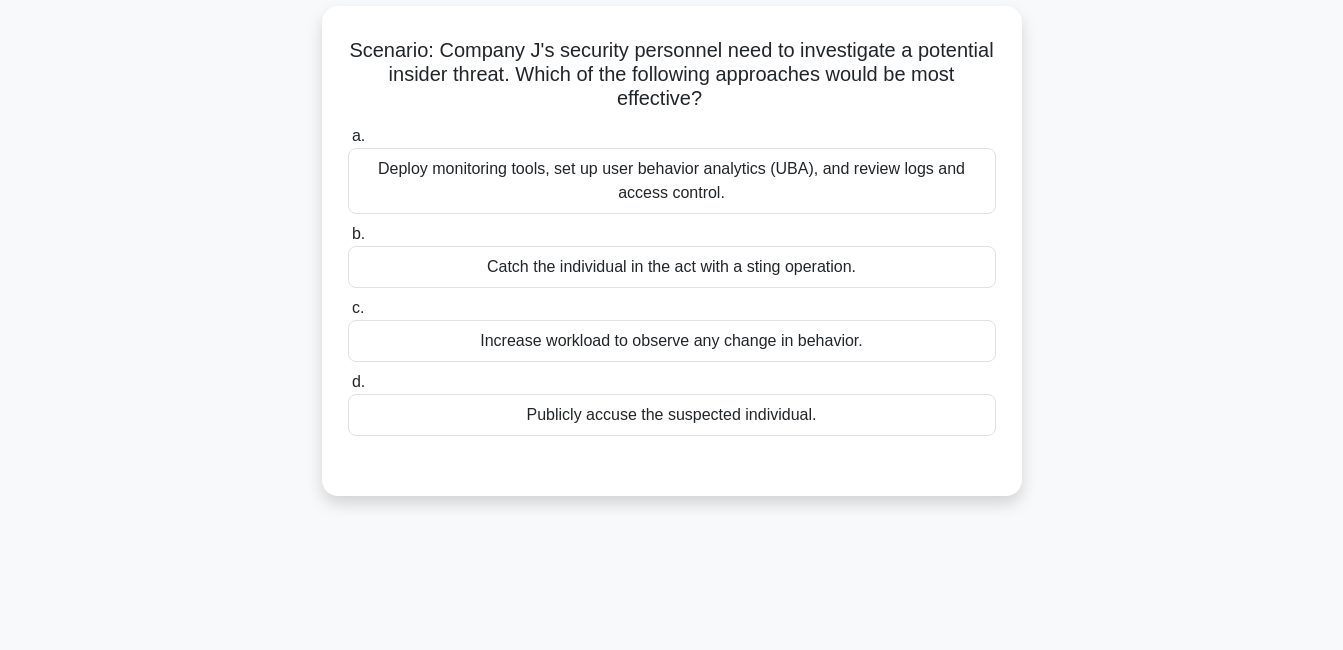 click on "Increase workload to observe any change in behavior." at bounding box center [672, 341] 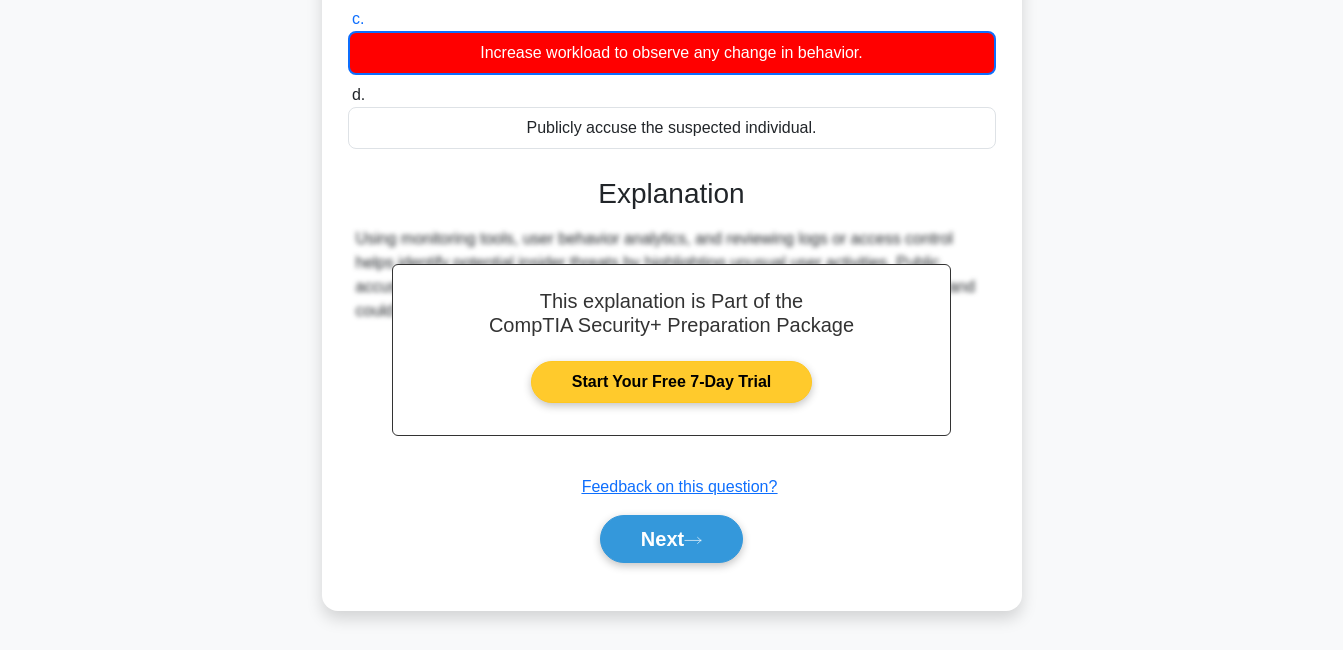scroll, scrollTop: 430, scrollLeft: 0, axis: vertical 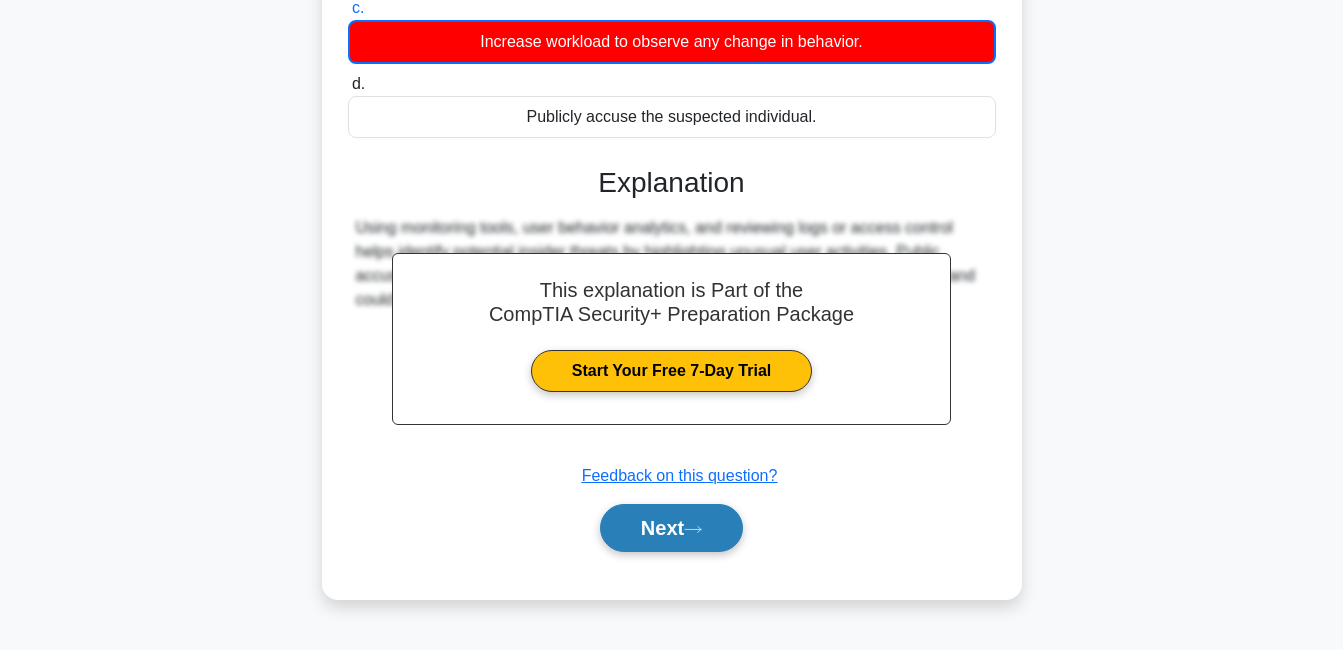 click on "Next" at bounding box center (671, 528) 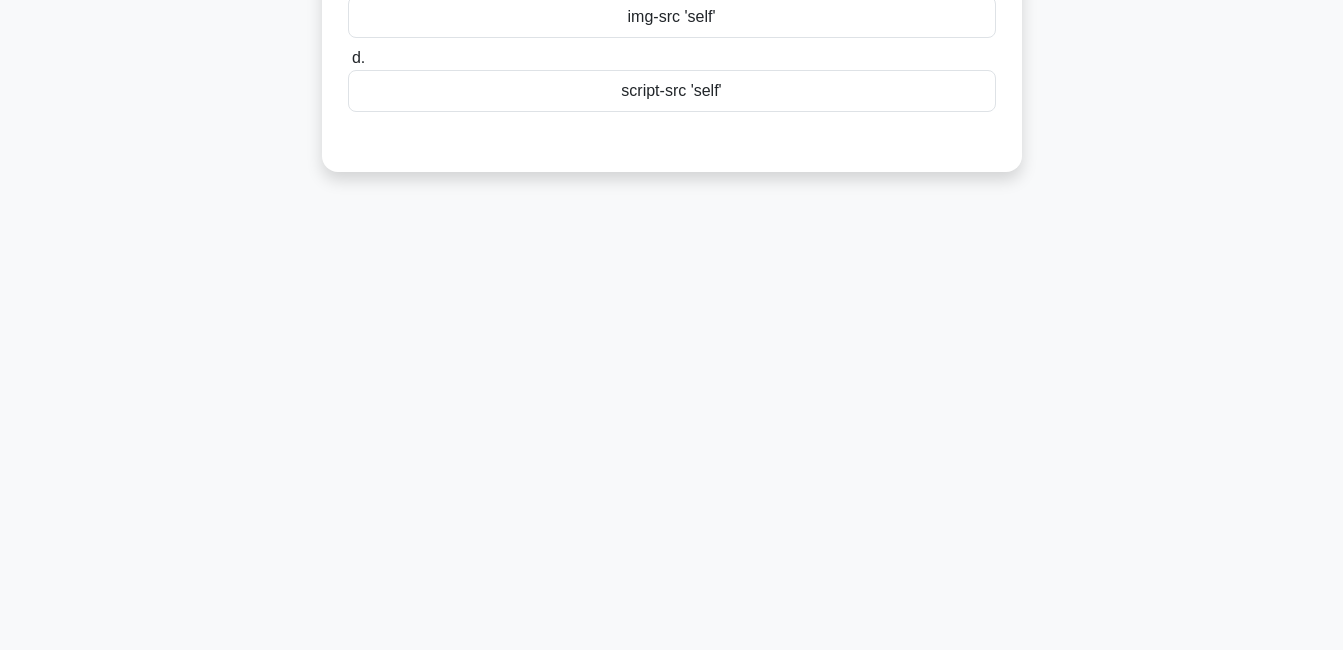 scroll, scrollTop: 30, scrollLeft: 0, axis: vertical 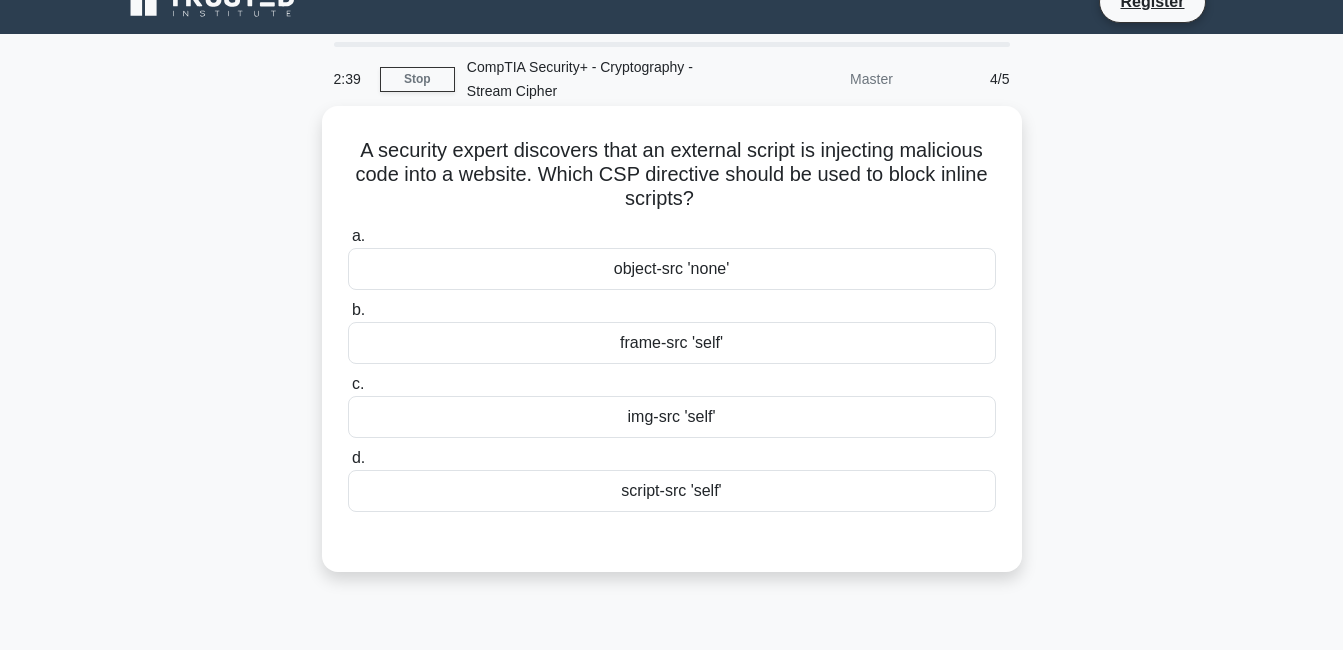 click on "frame-src 'self'" at bounding box center (672, 343) 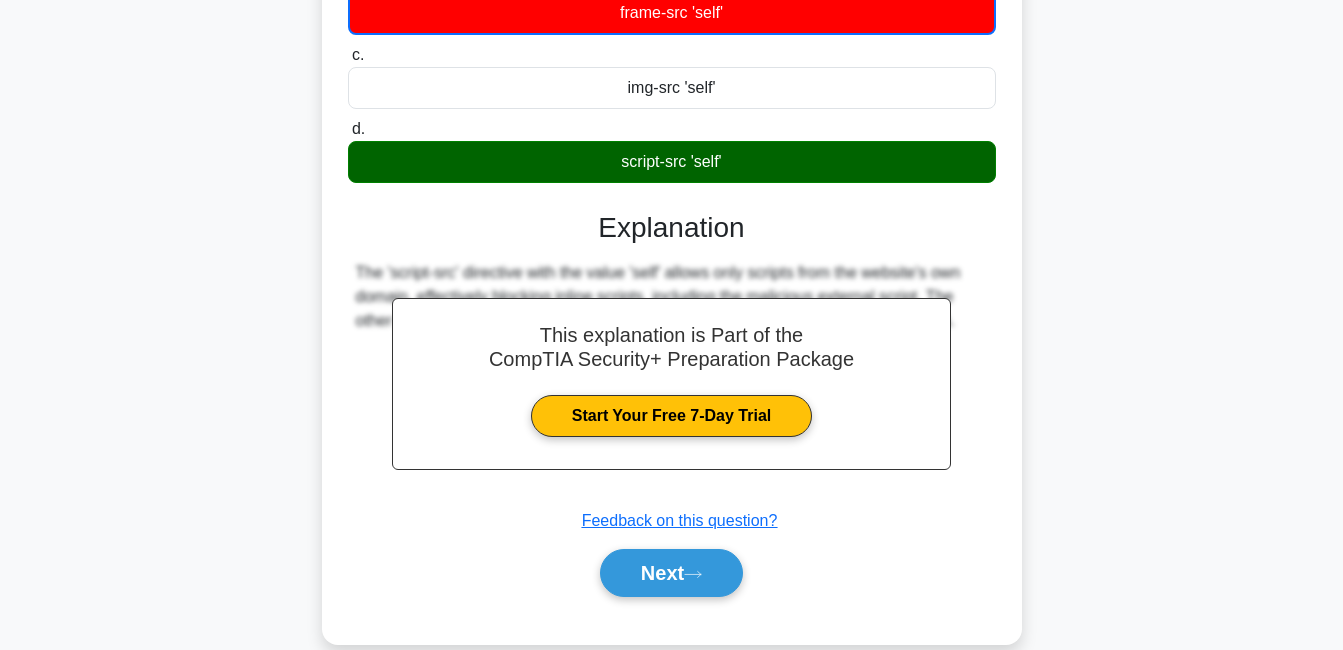 scroll, scrollTop: 430, scrollLeft: 0, axis: vertical 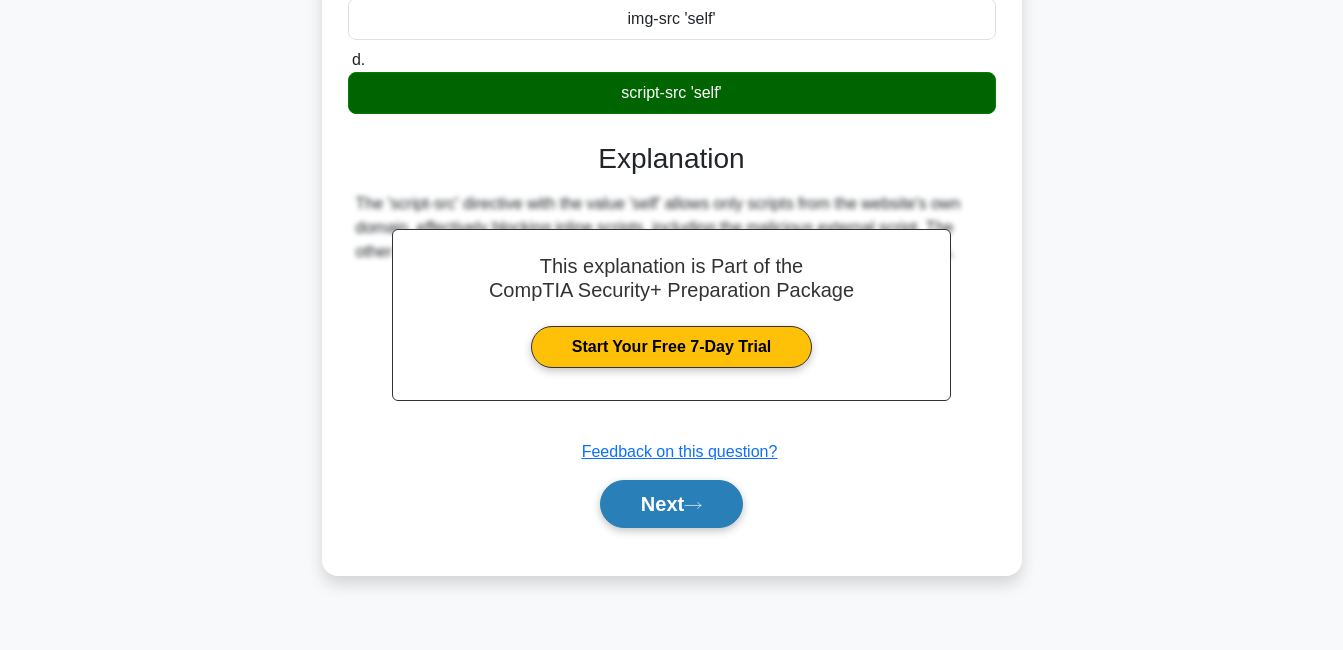 click on "Next" at bounding box center [671, 504] 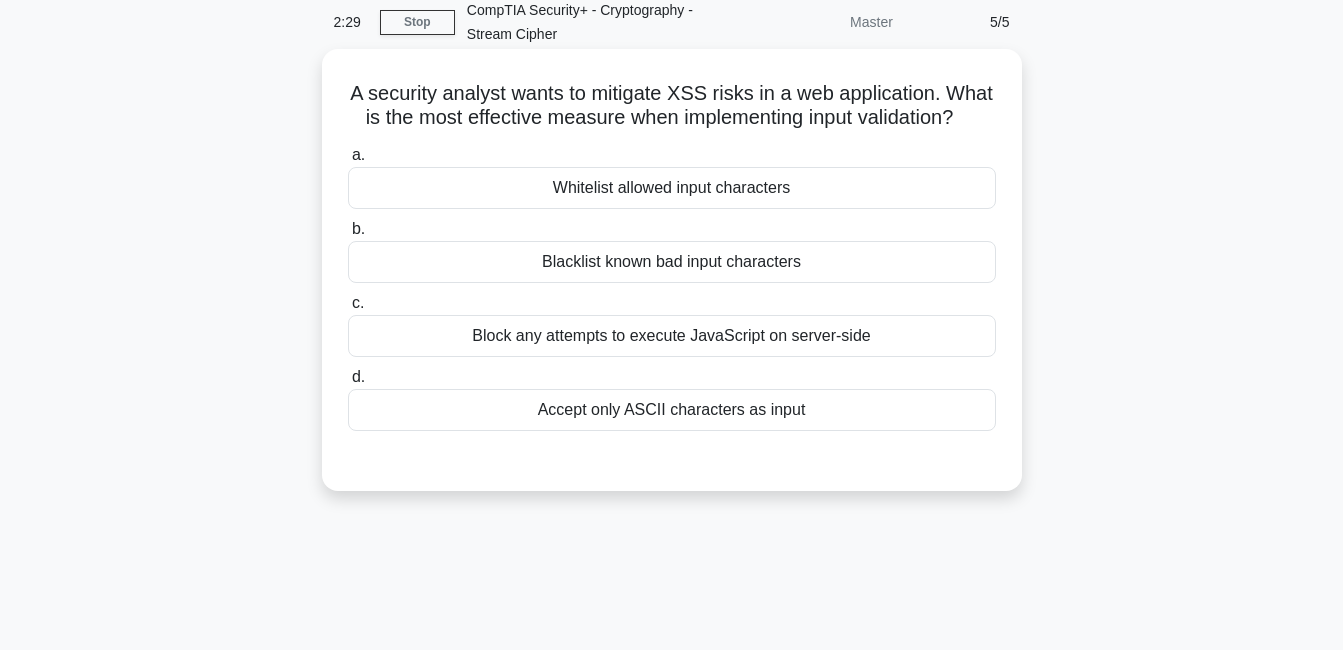 scroll, scrollTop: 30, scrollLeft: 0, axis: vertical 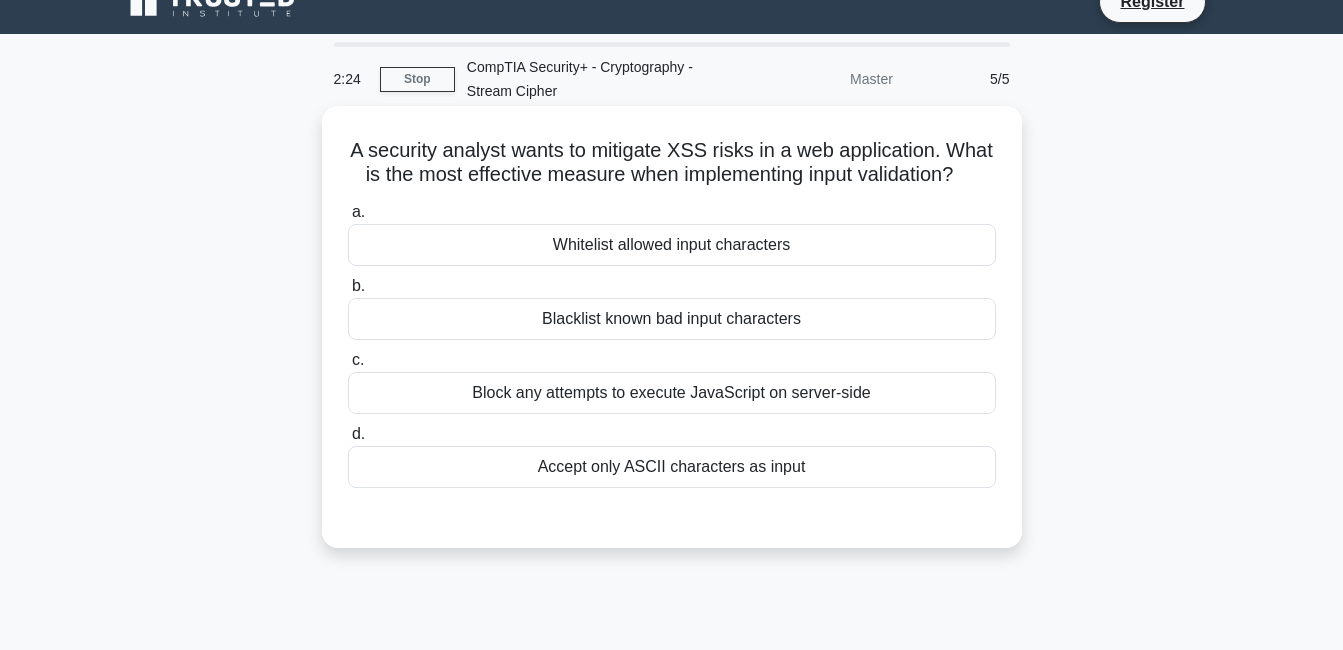 click on "Block any attempts to execute JavaScript on server-side" at bounding box center (672, 393) 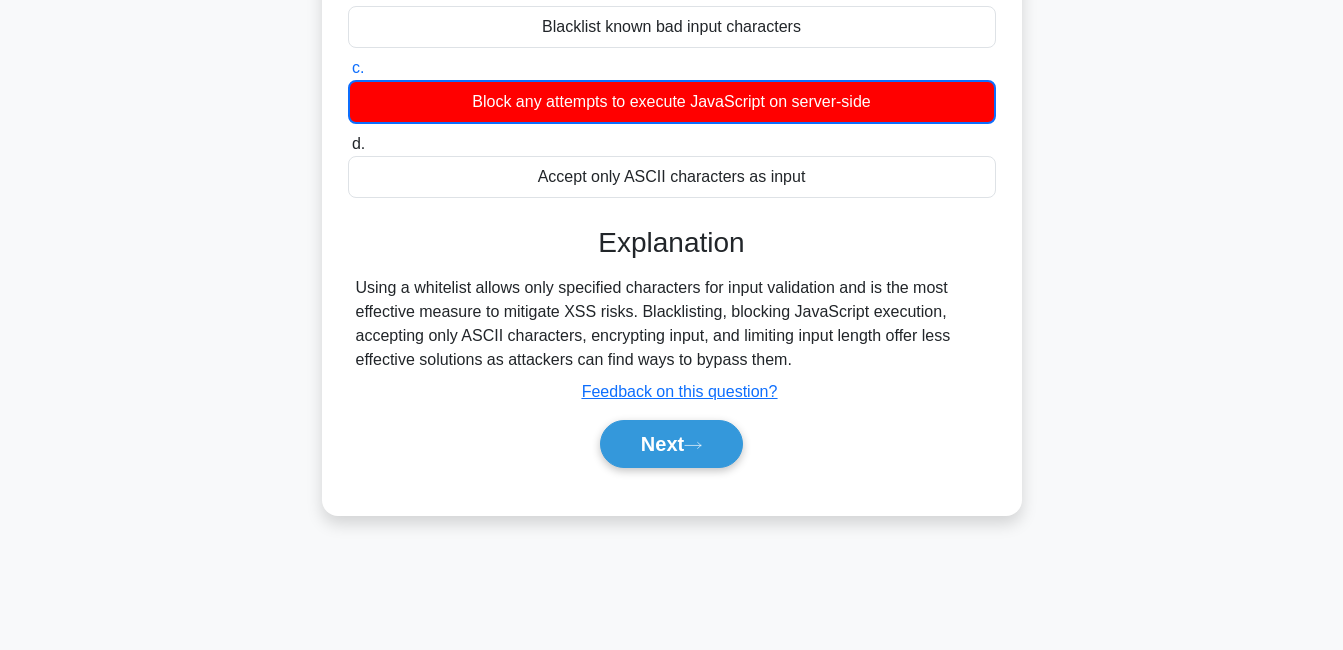 scroll, scrollTop: 400, scrollLeft: 0, axis: vertical 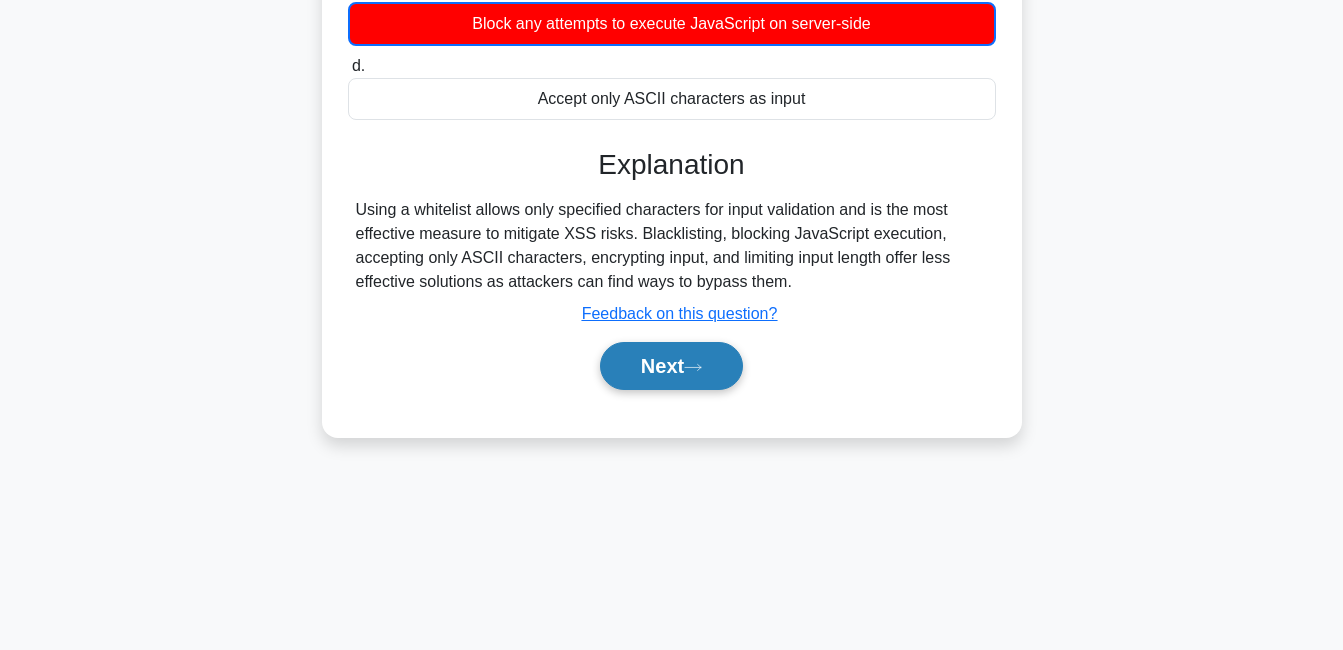click on "Next" at bounding box center (671, 366) 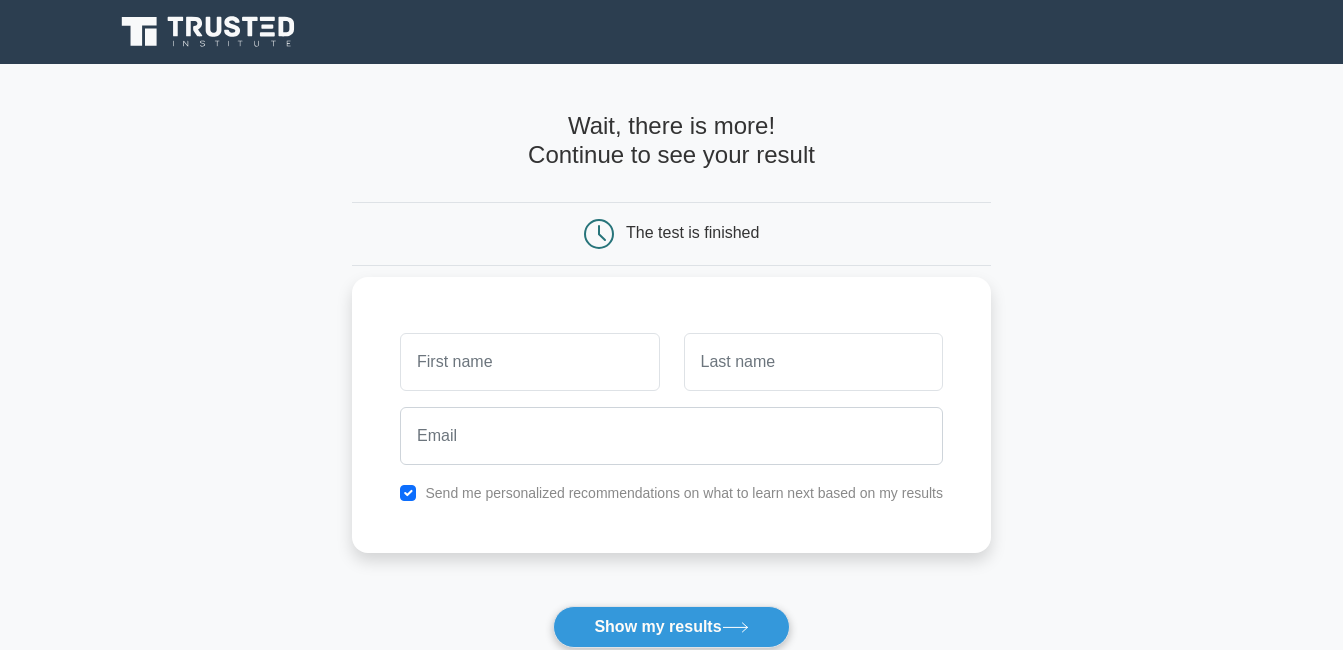 scroll, scrollTop: 0, scrollLeft: 0, axis: both 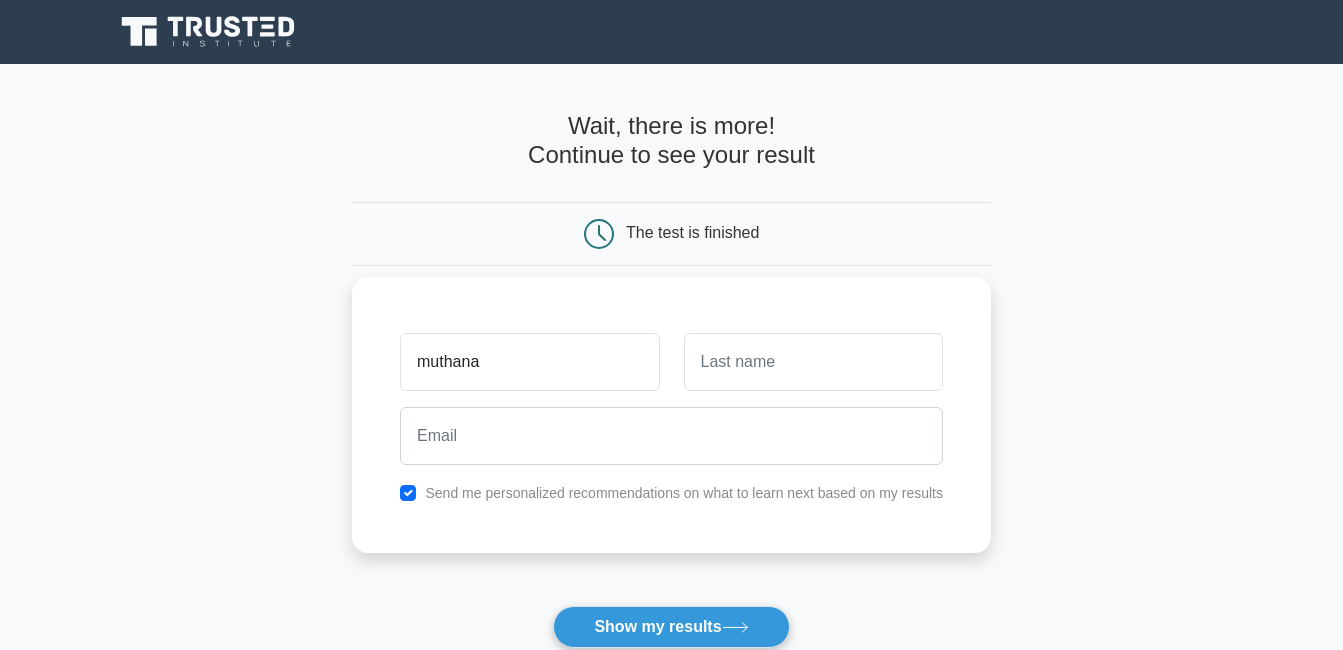type on "muthana" 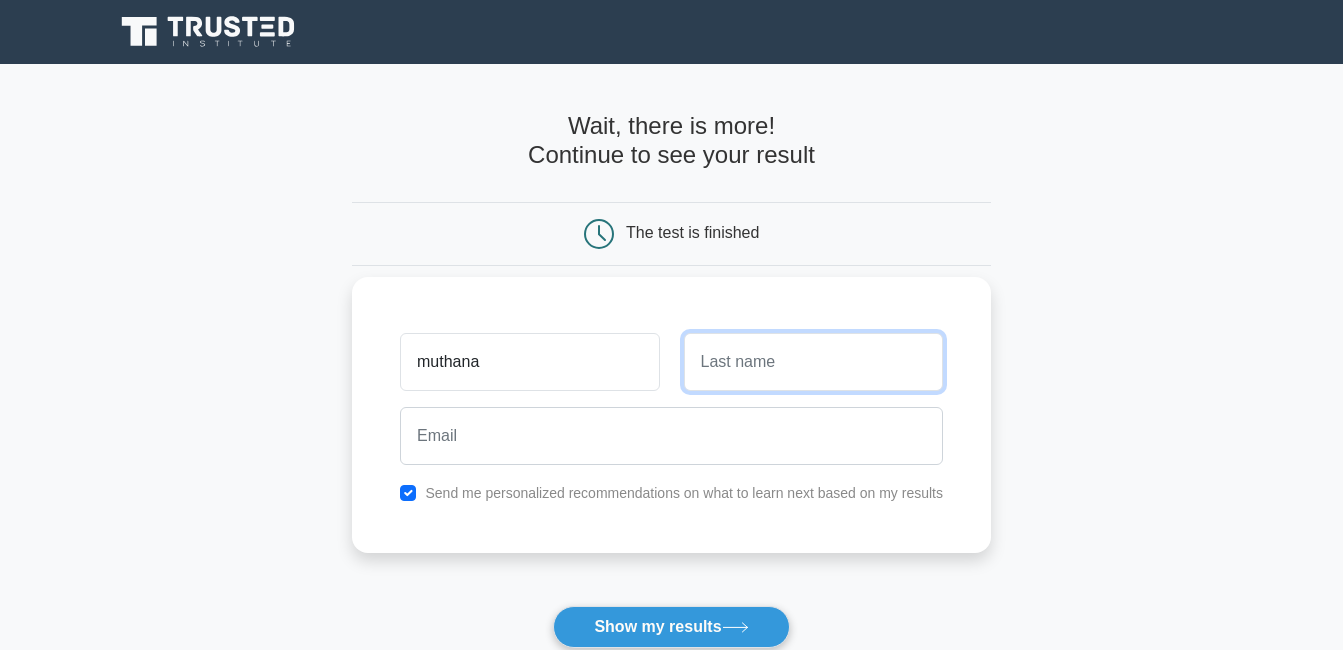 click at bounding box center (813, 362) 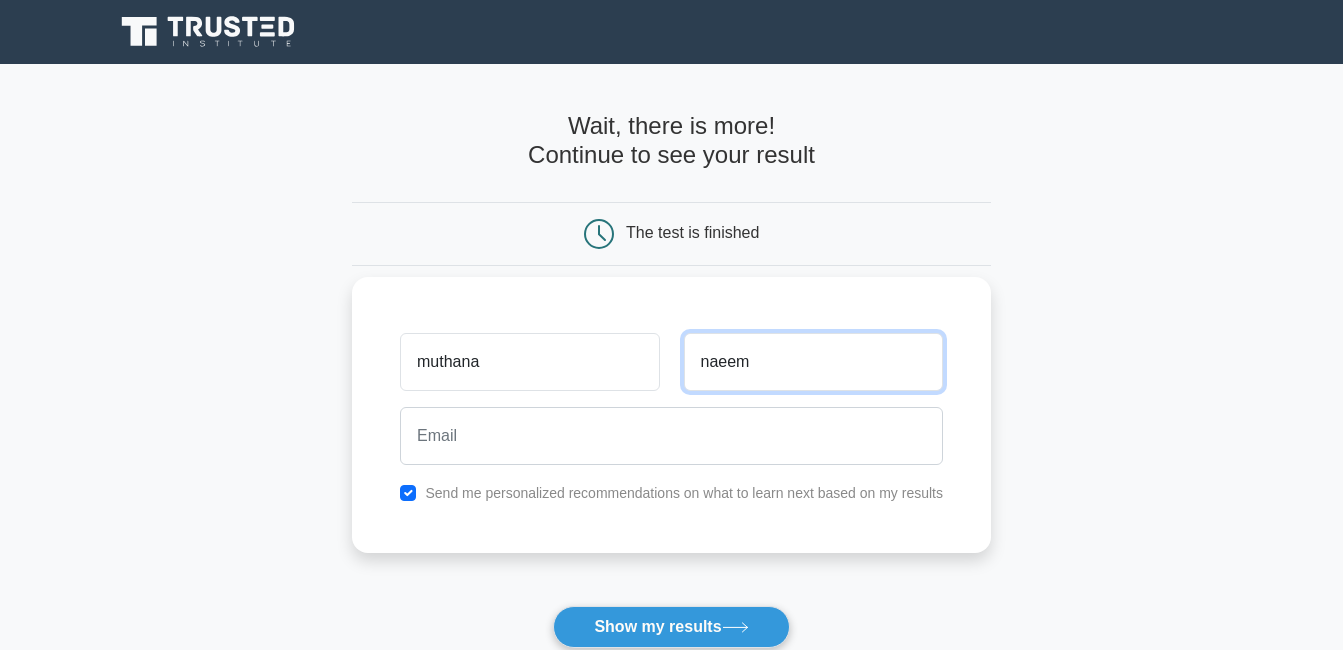 type on "naeem" 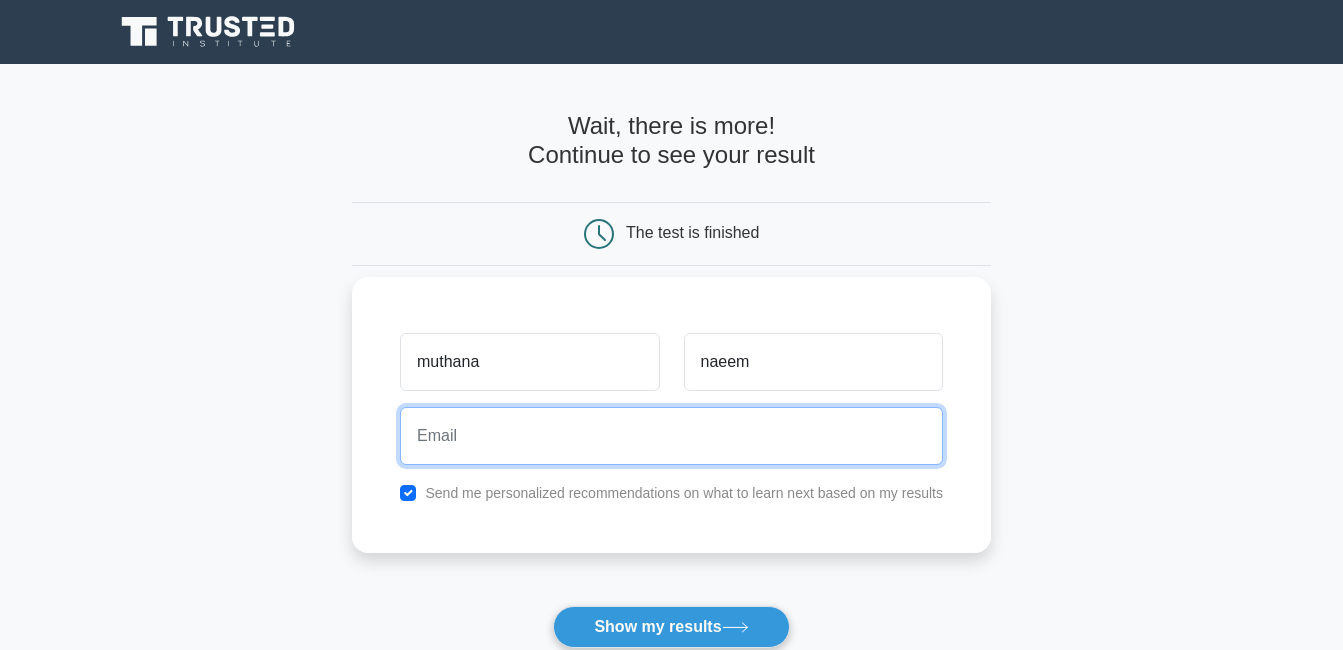 click at bounding box center (671, 436) 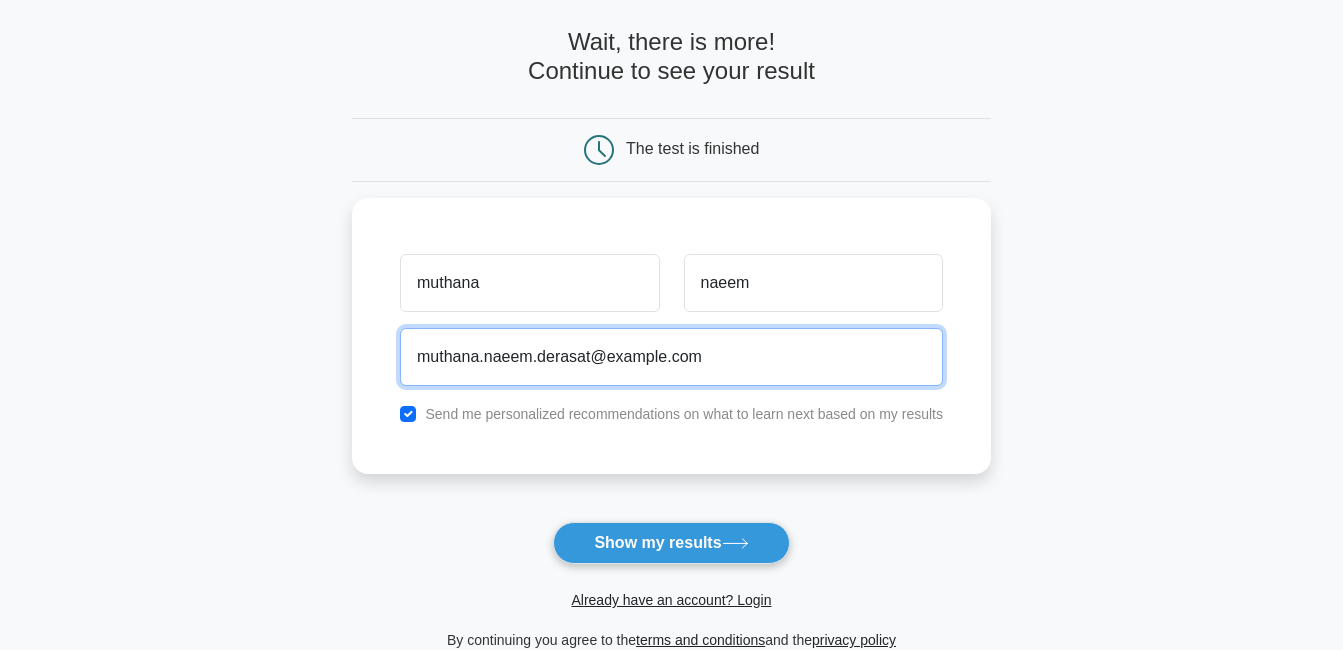 scroll, scrollTop: 200, scrollLeft: 0, axis: vertical 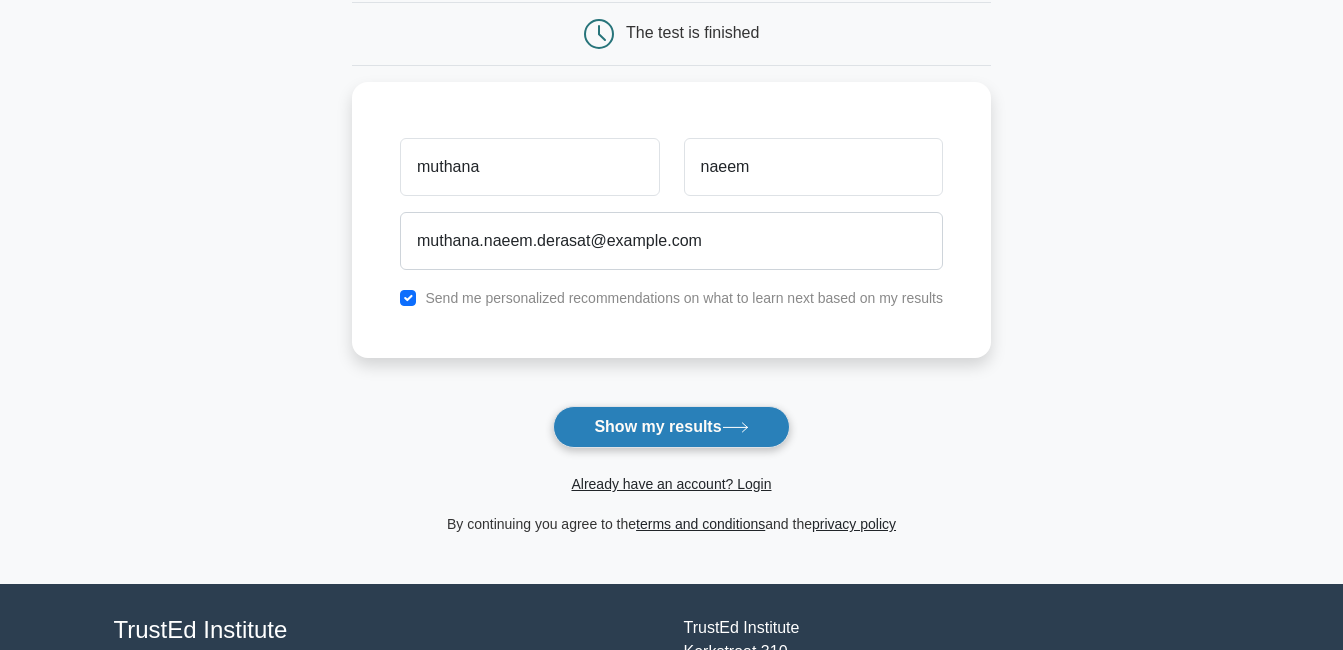 click on "Show my results" at bounding box center [671, 427] 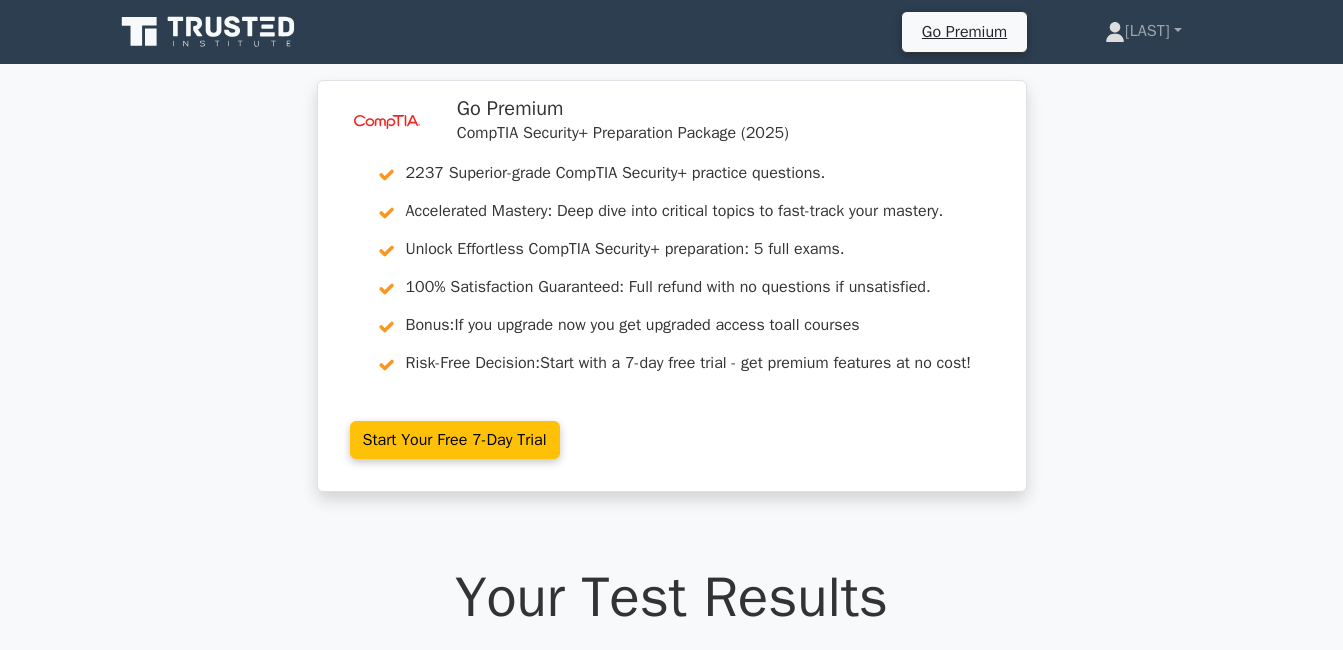 scroll, scrollTop: 0, scrollLeft: 0, axis: both 